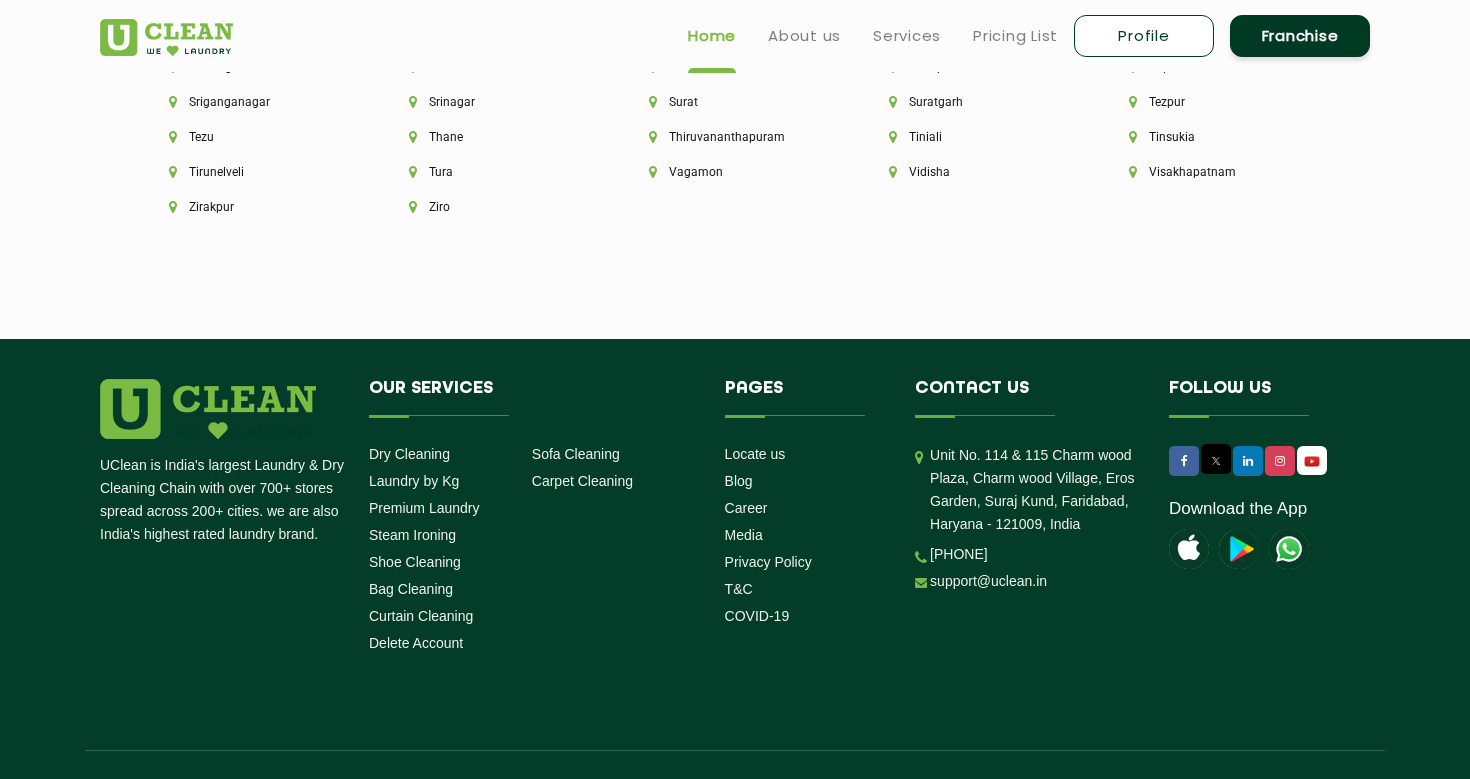 scroll, scrollTop: 5563, scrollLeft: 0, axis: vertical 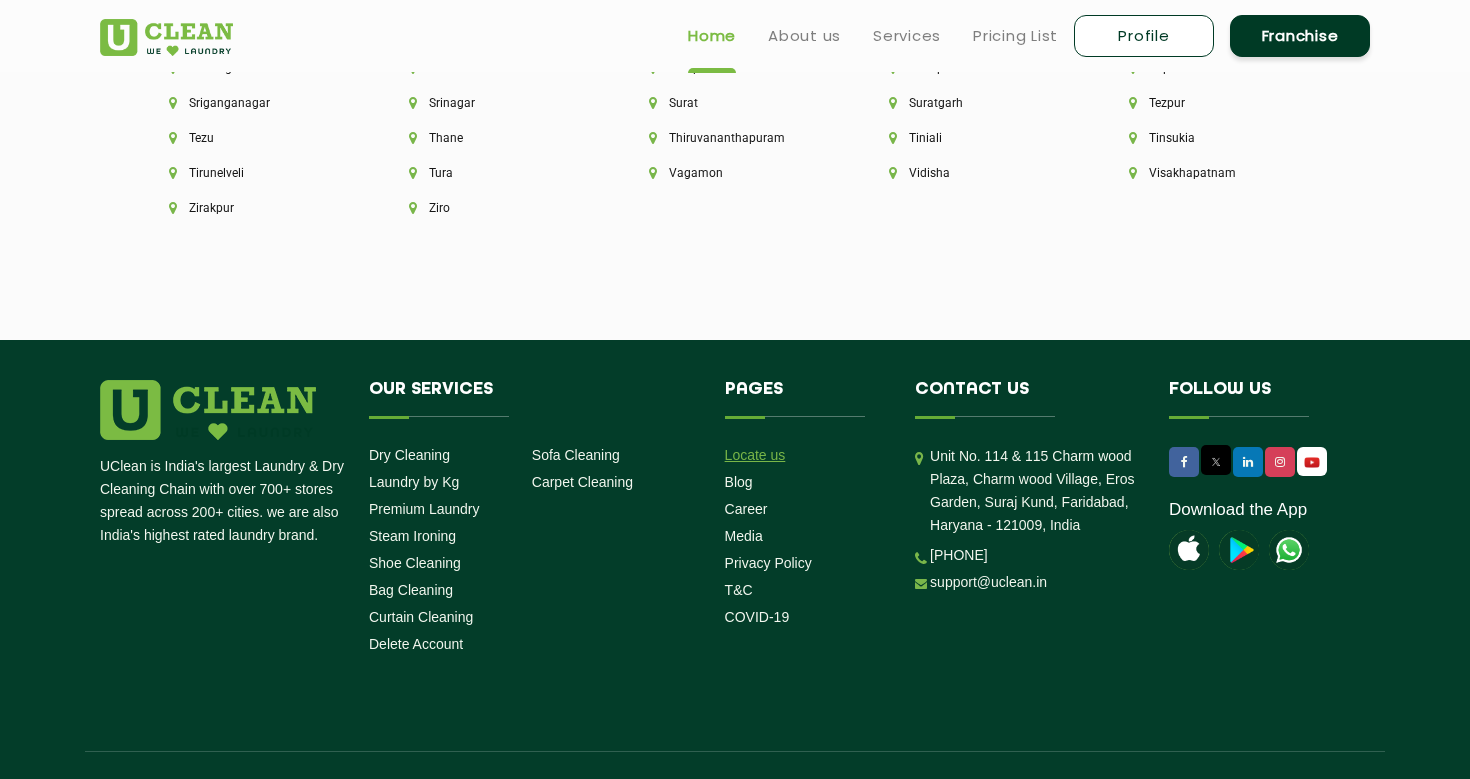 click on "Locate us" at bounding box center (755, 455) 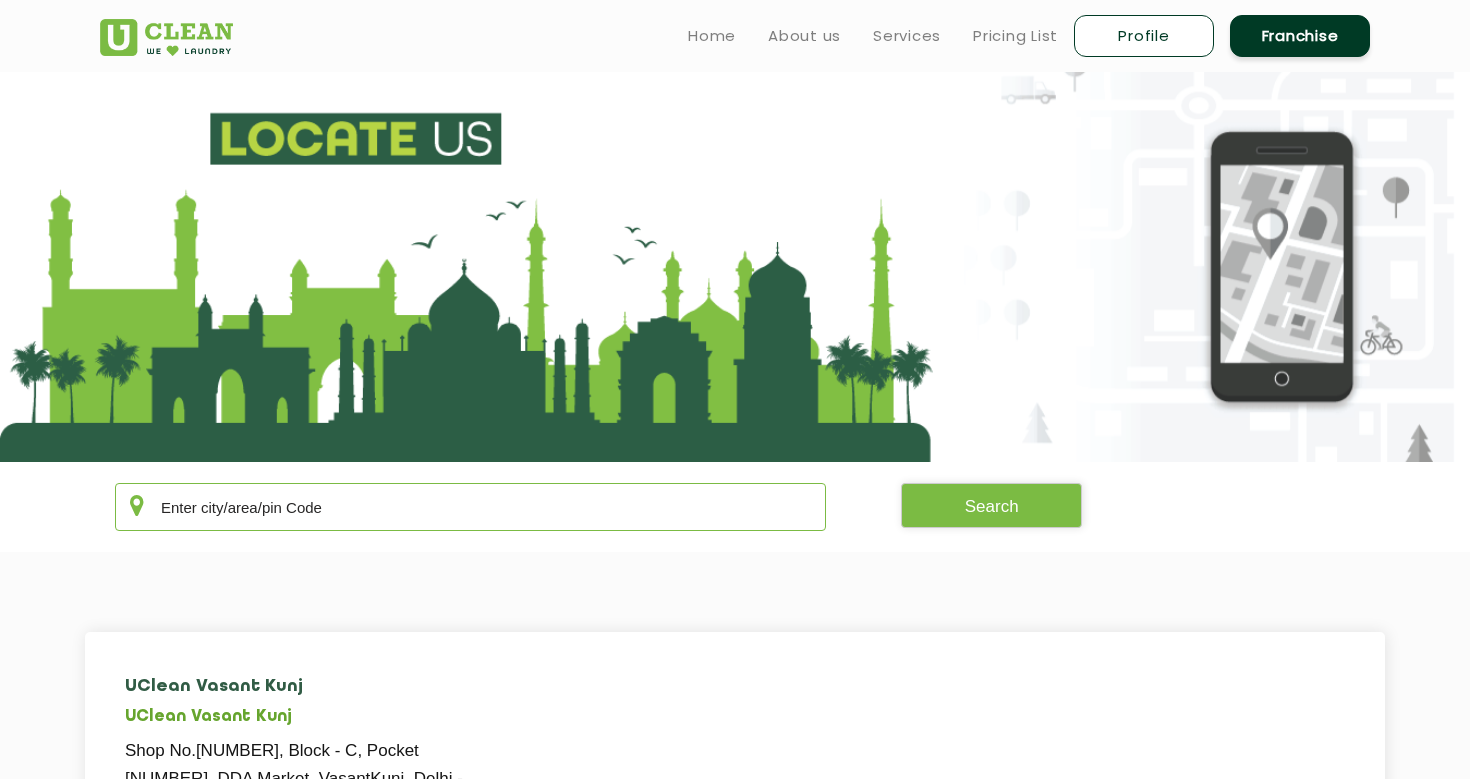 click 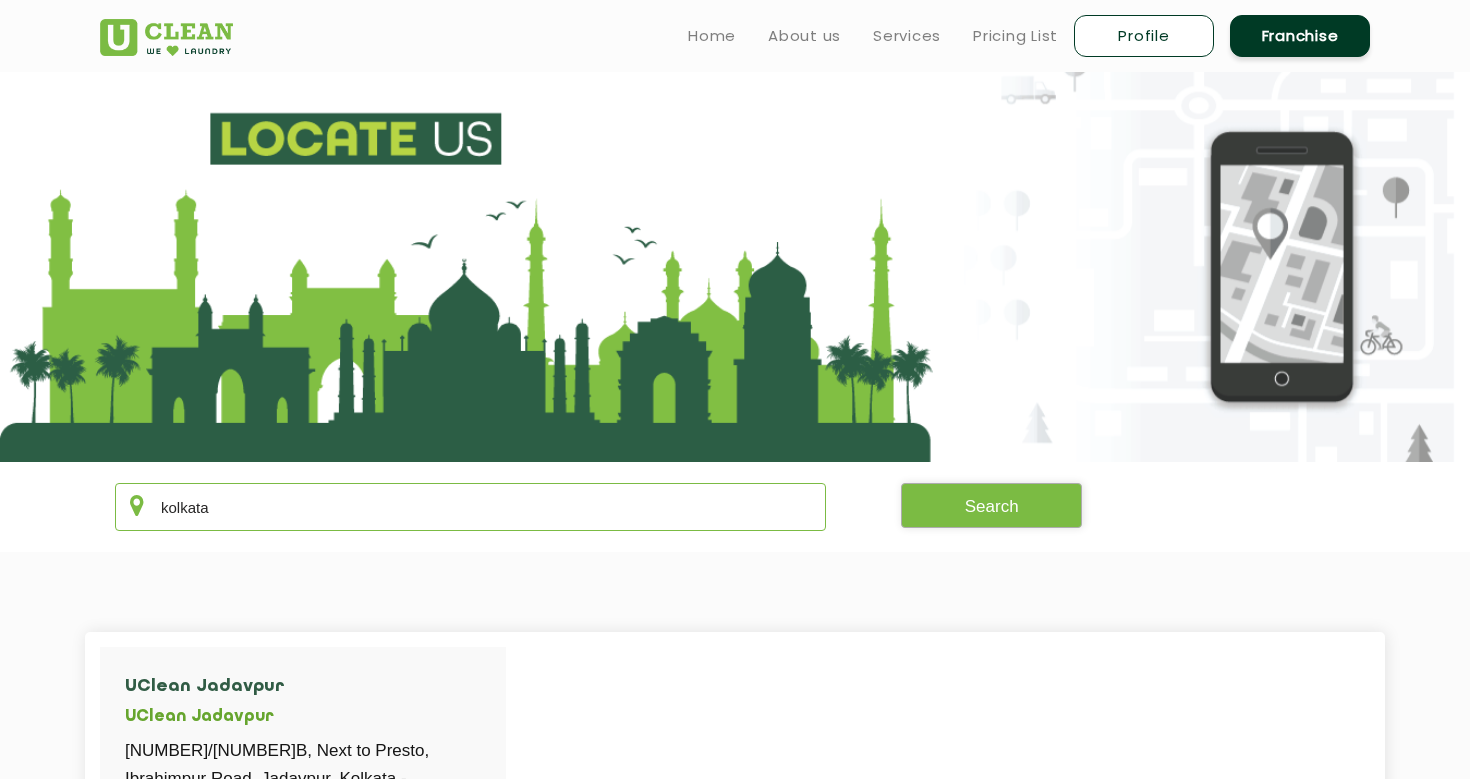 type on "kolkata" 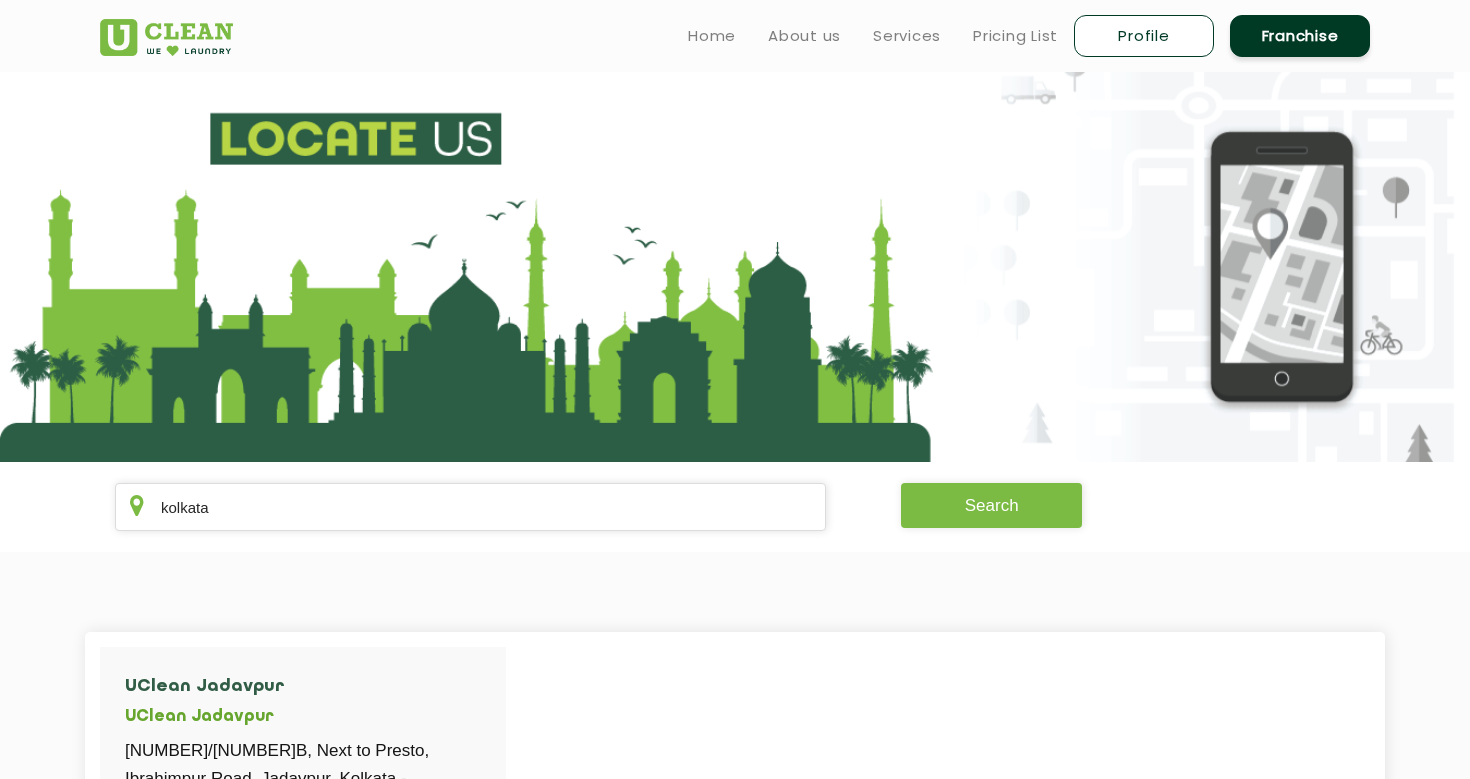 click on "Search" 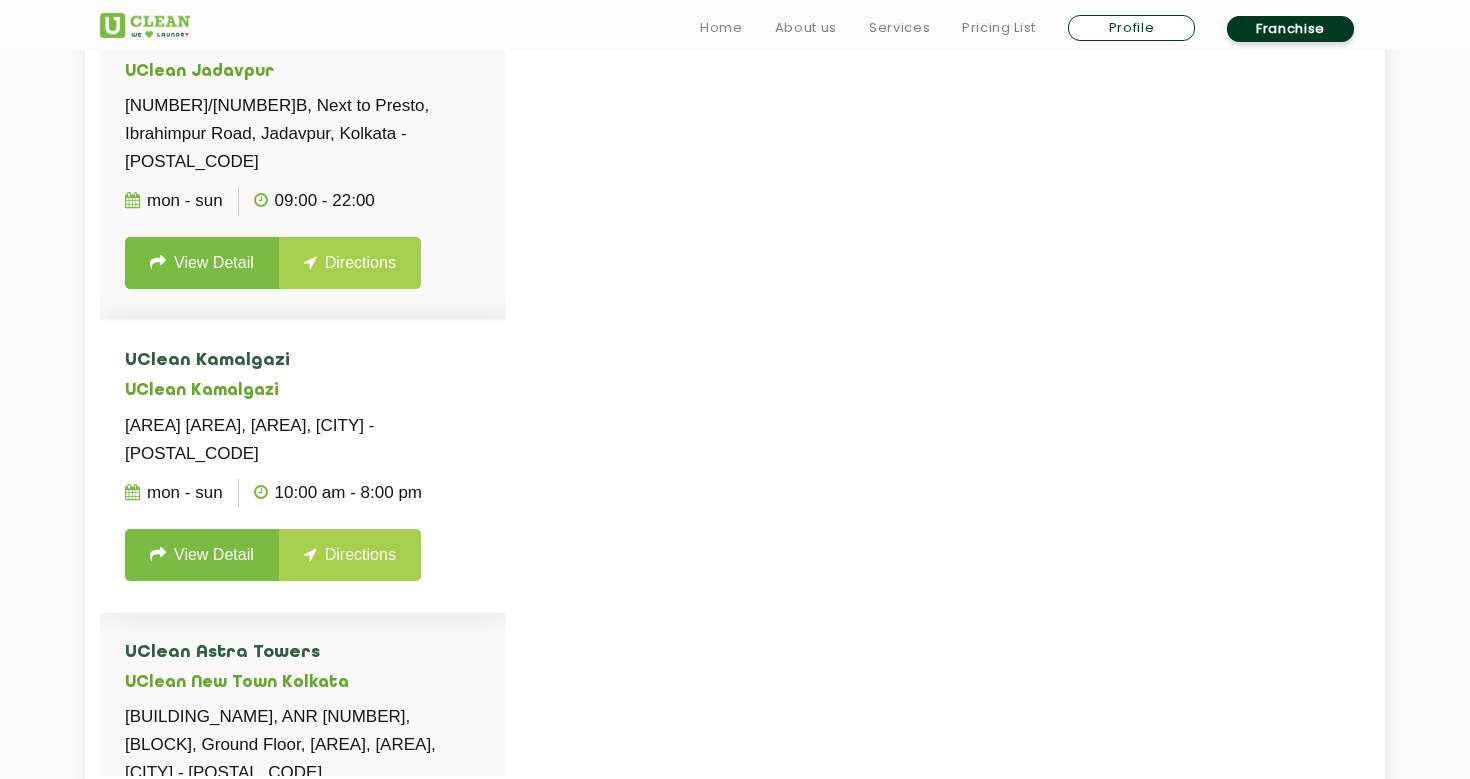 scroll, scrollTop: 677, scrollLeft: 0, axis: vertical 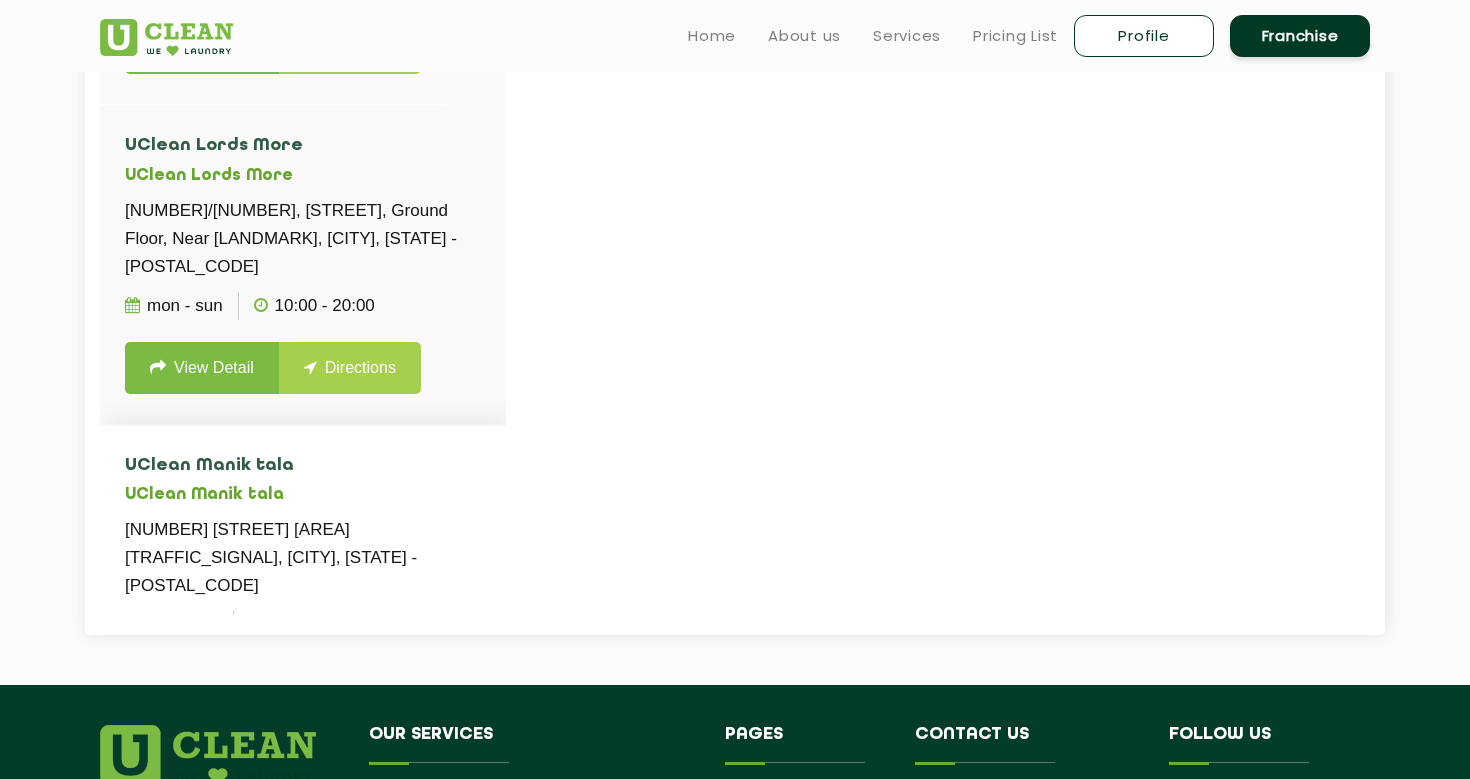 click on "View Detail" 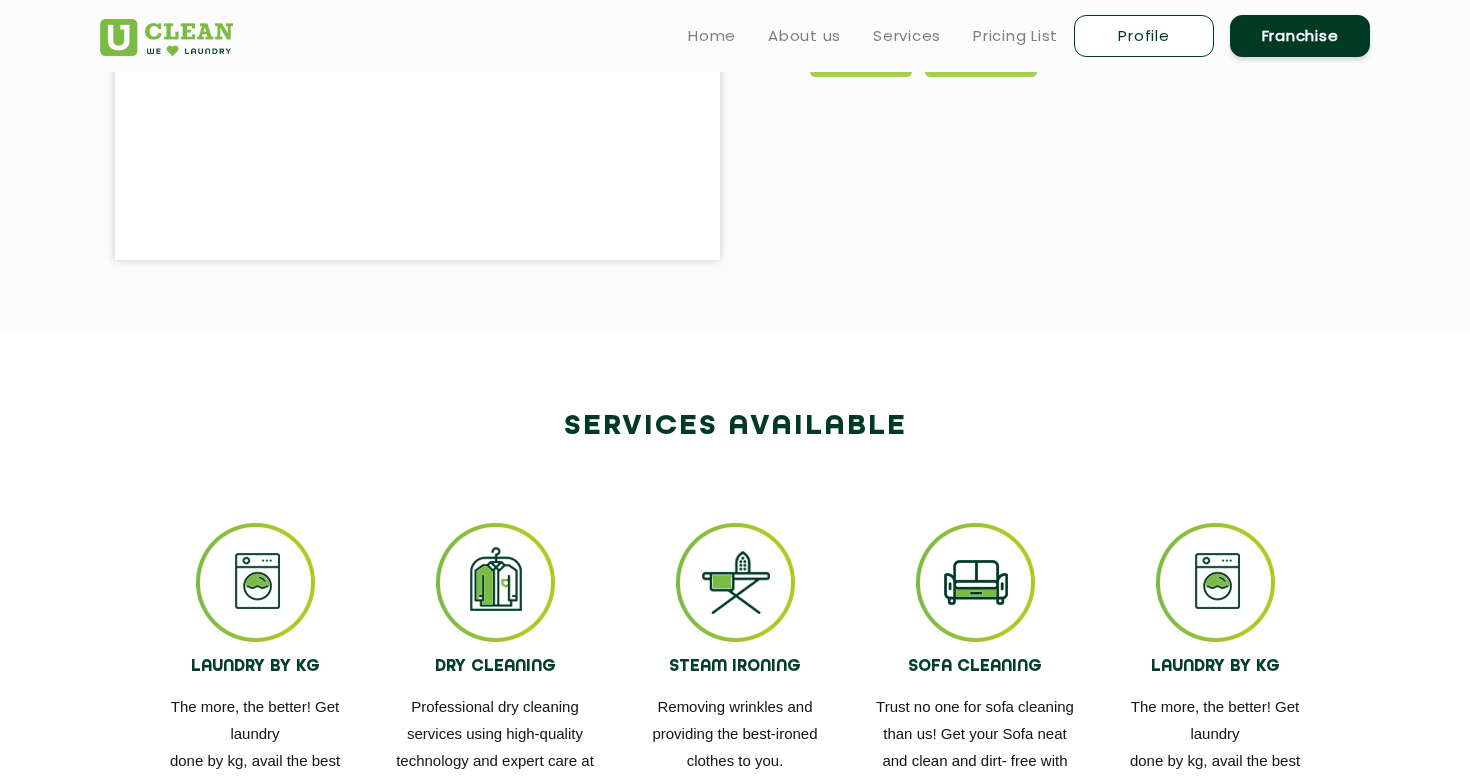 scroll, scrollTop: 0, scrollLeft: 0, axis: both 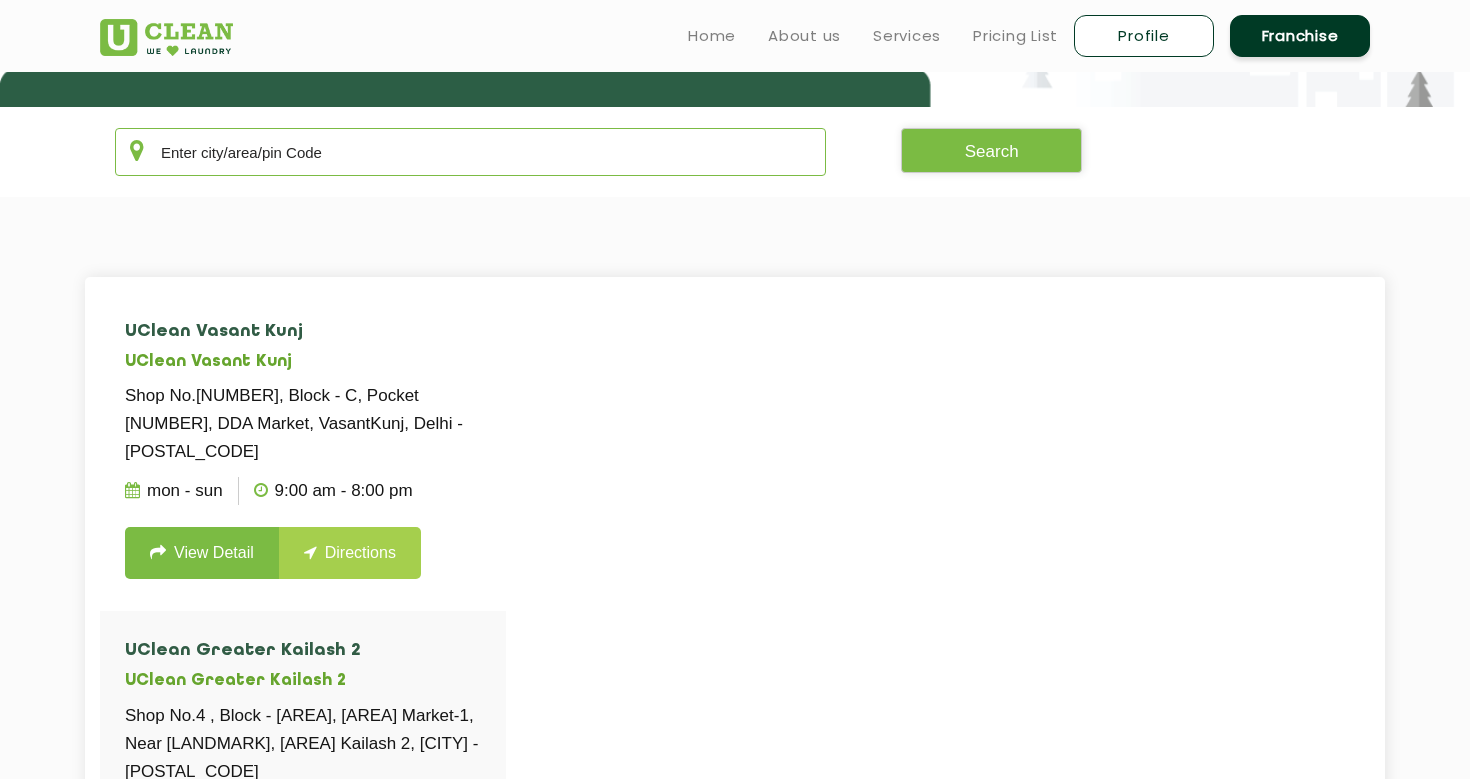 click 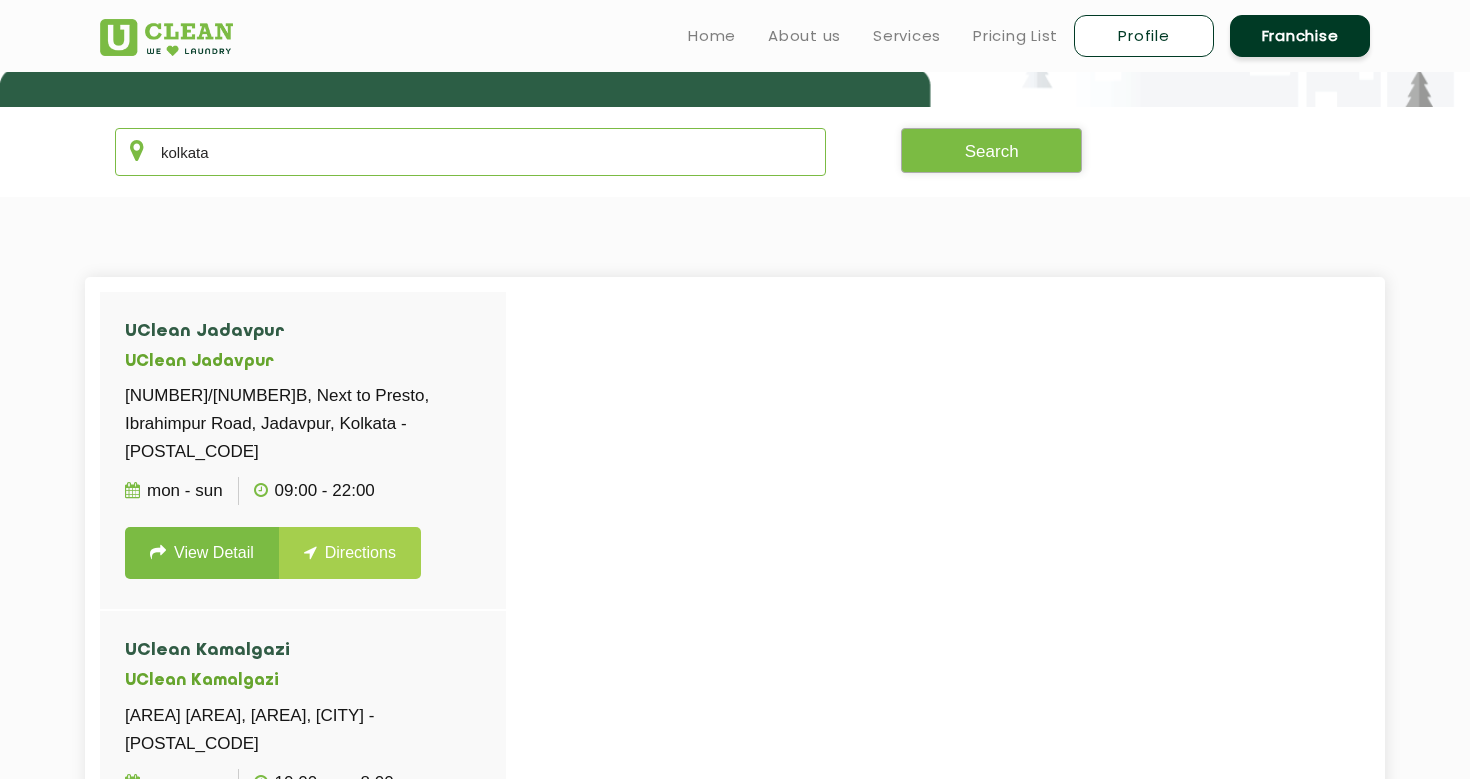 type on "kolkata" 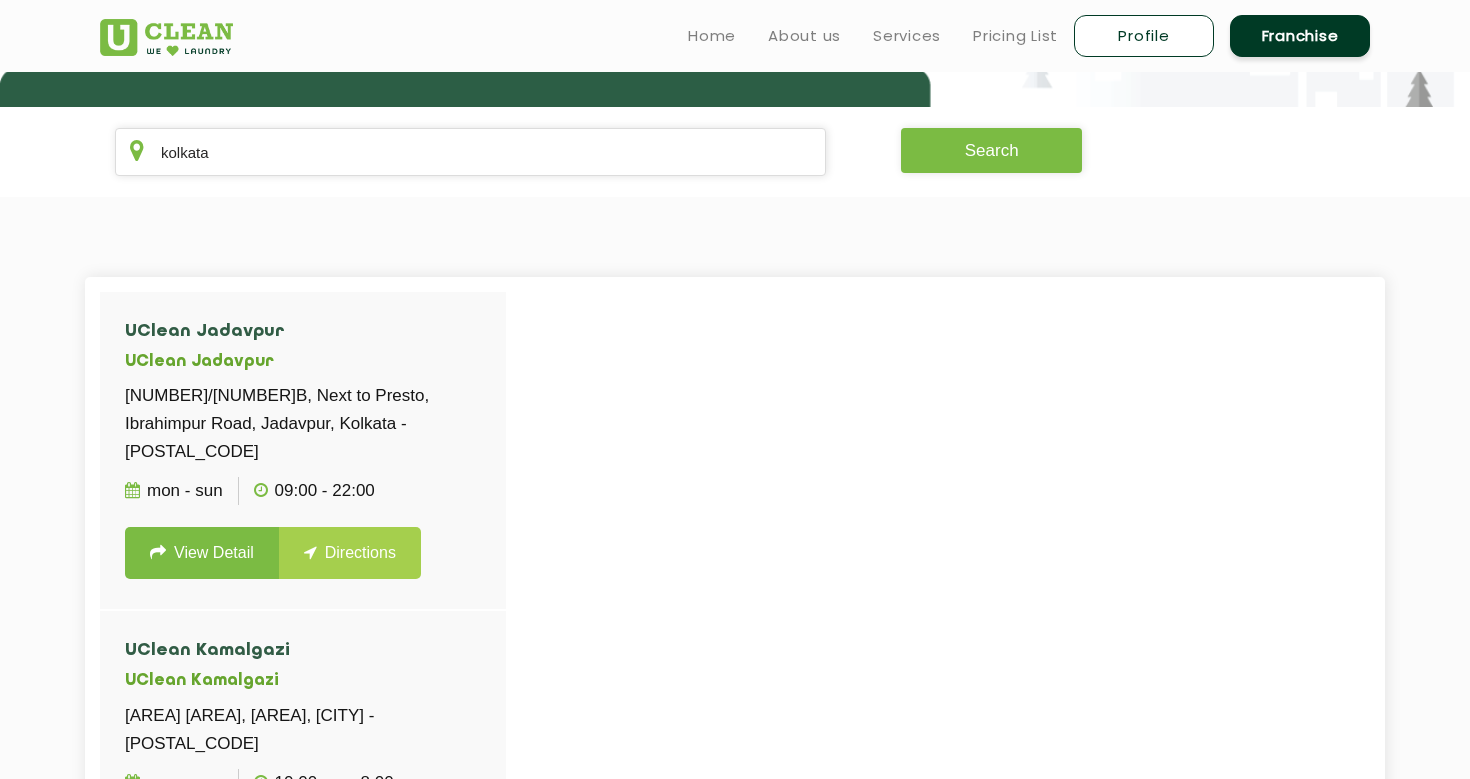 click on "Search" 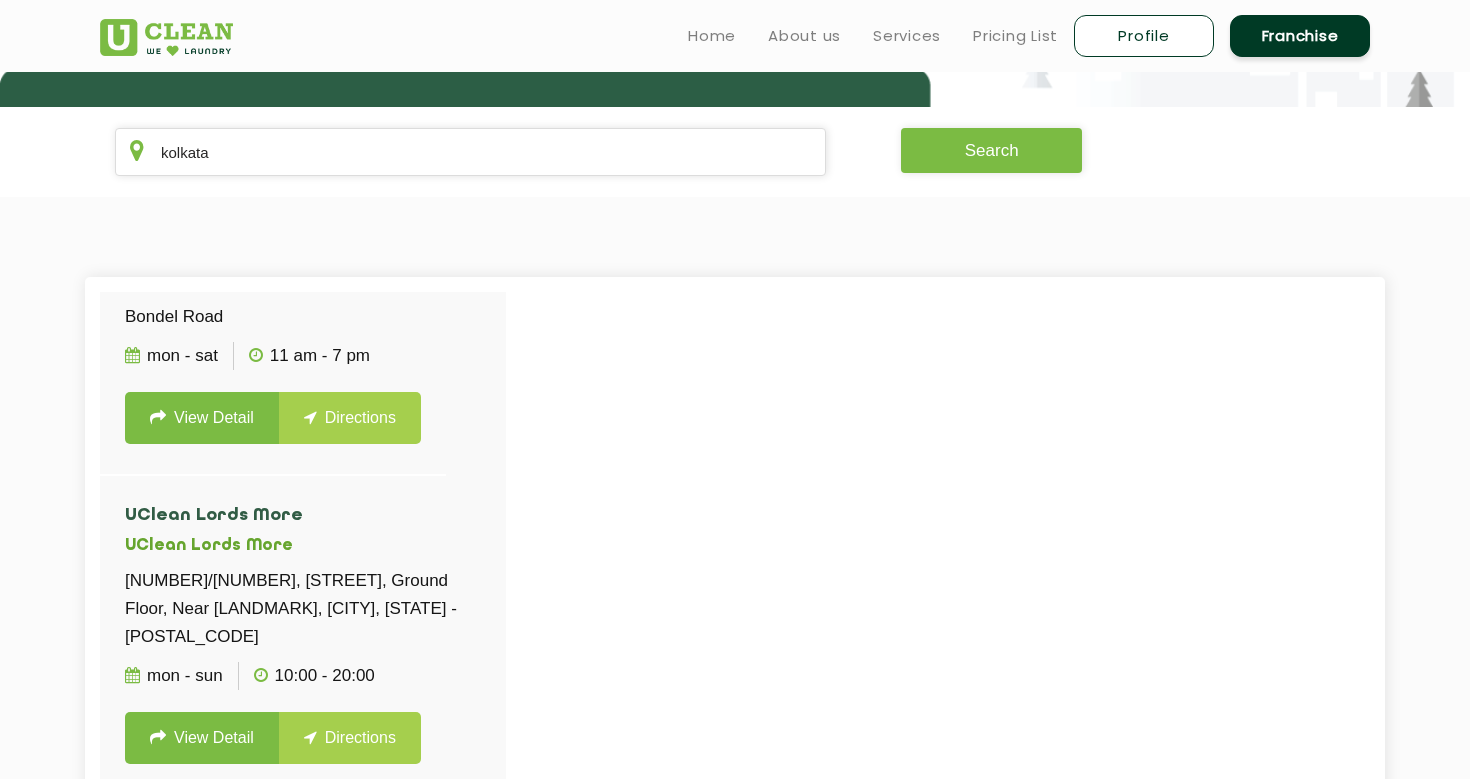 scroll, scrollTop: 8962, scrollLeft: 0, axis: vertical 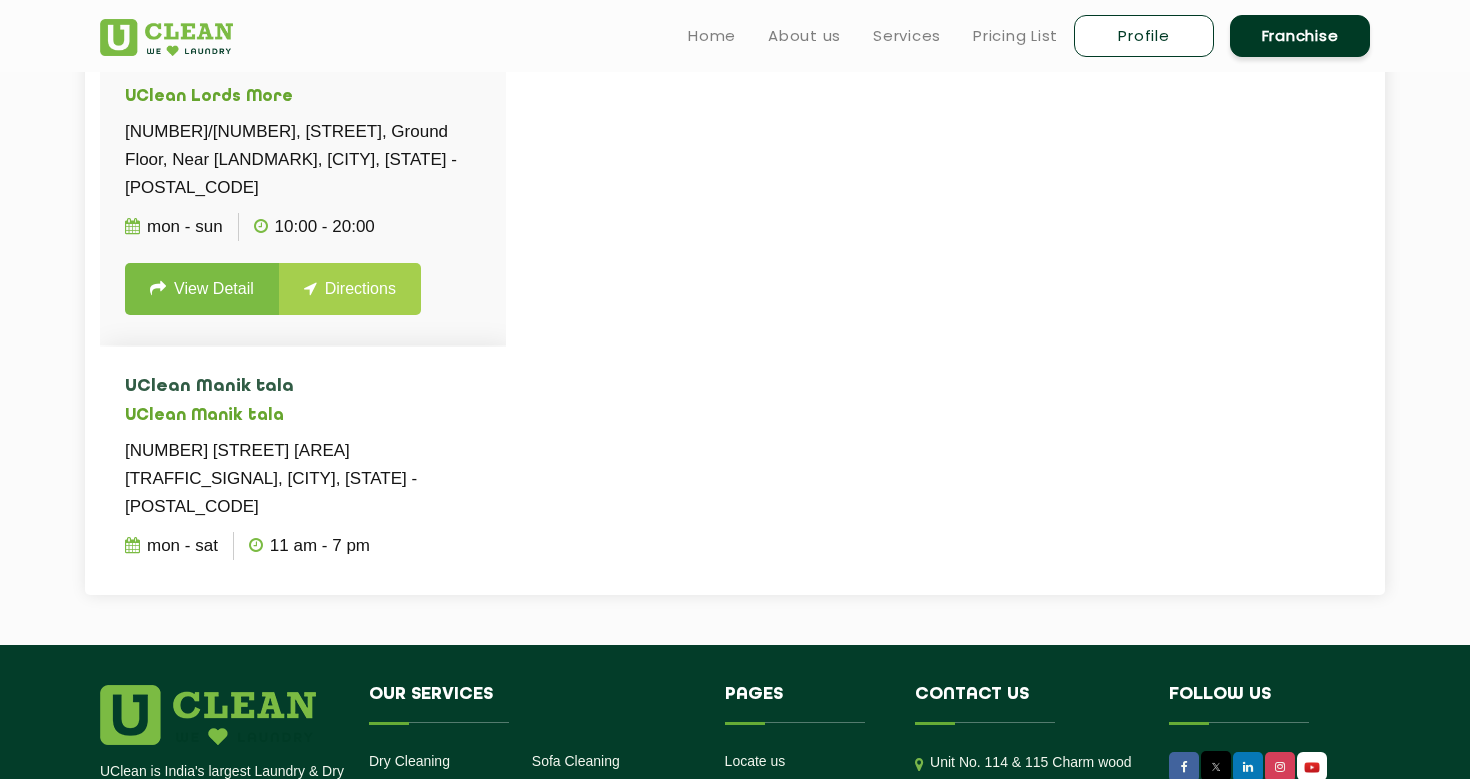 click on "UClean Manik tala UClean Manik tala 242A vivekananad road maniktala traffic signal, Kolkatta, West Bengal - 700006 Mon - Sat 11 AM - 7 PM View Detail Directions" 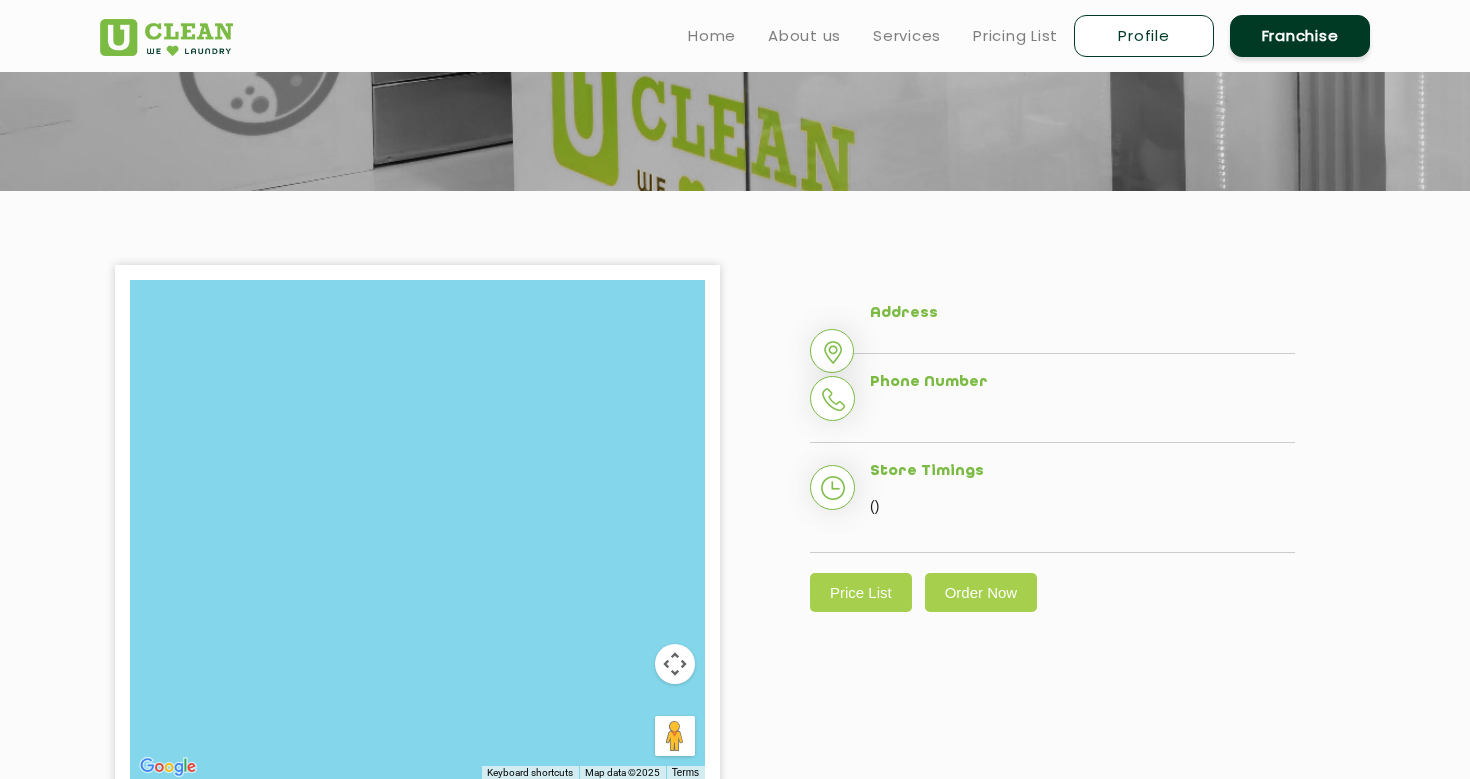scroll, scrollTop: 238, scrollLeft: 0, axis: vertical 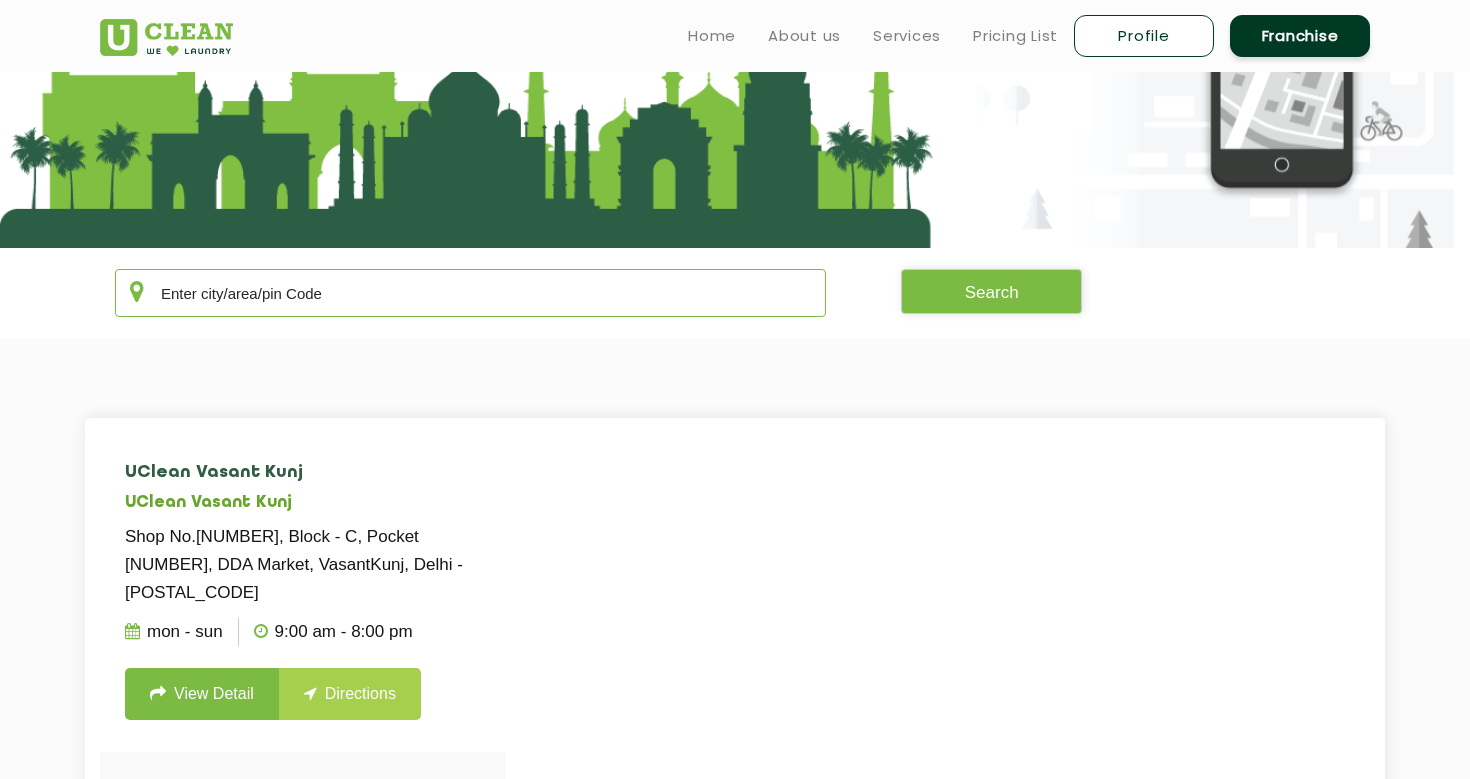 click 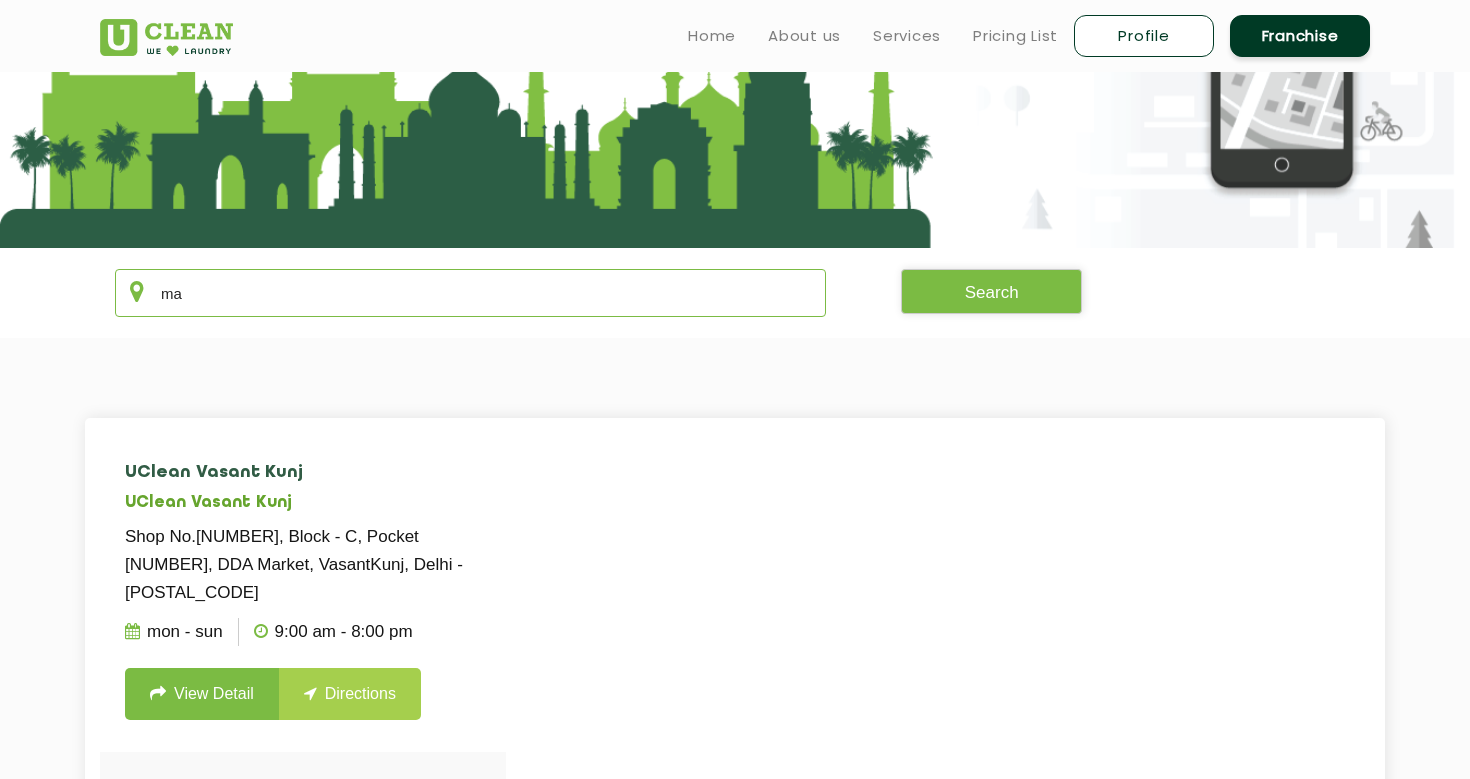 type on "m" 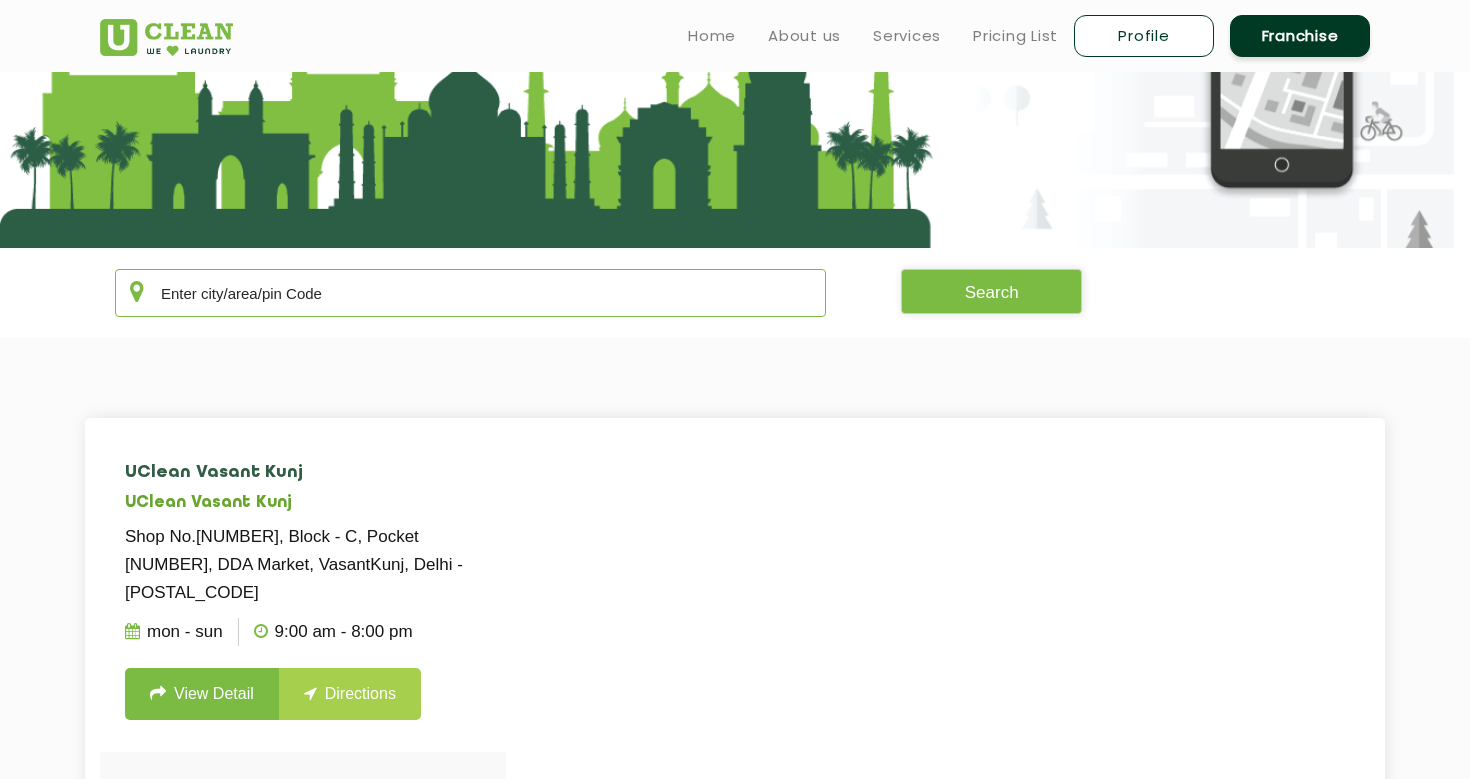click 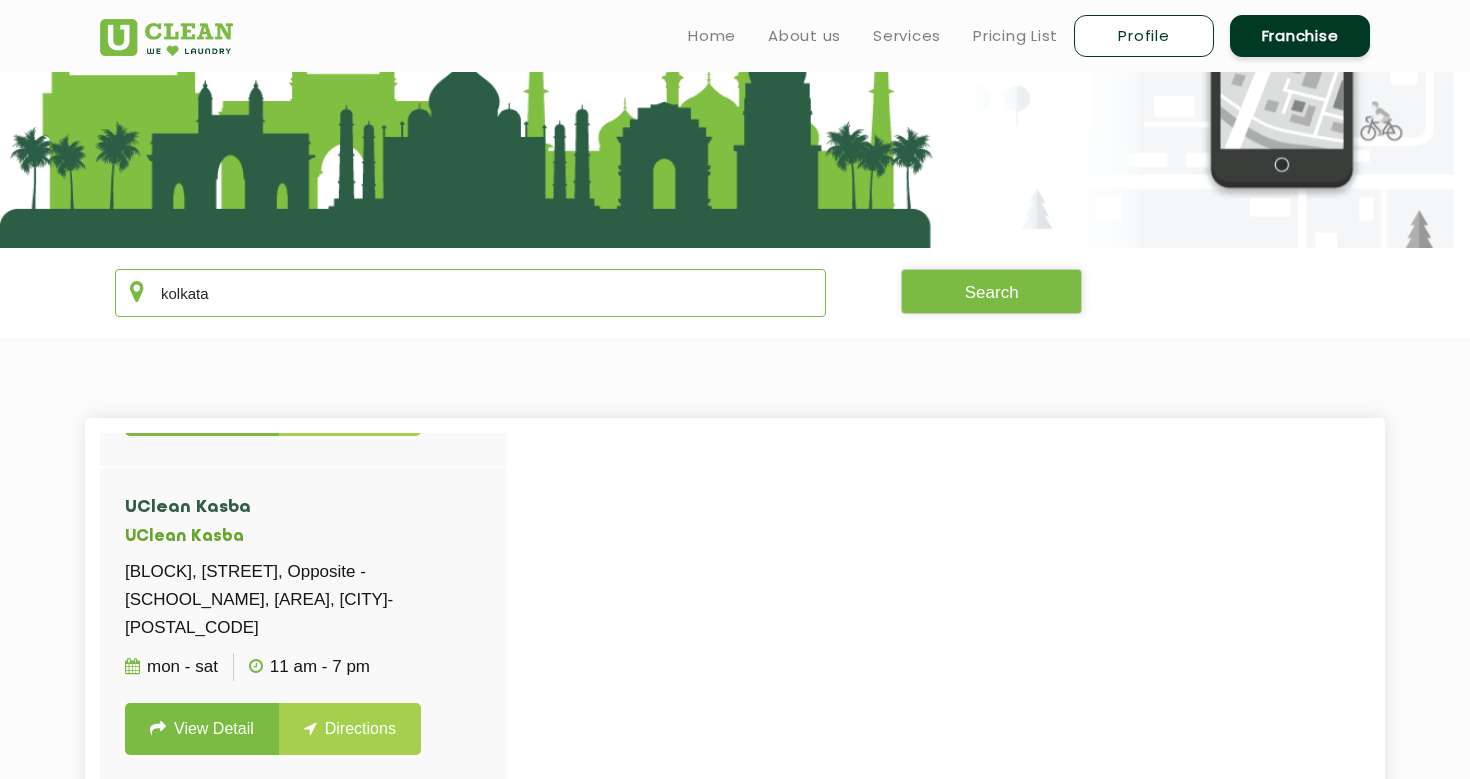 scroll, scrollTop: 6883, scrollLeft: 0, axis: vertical 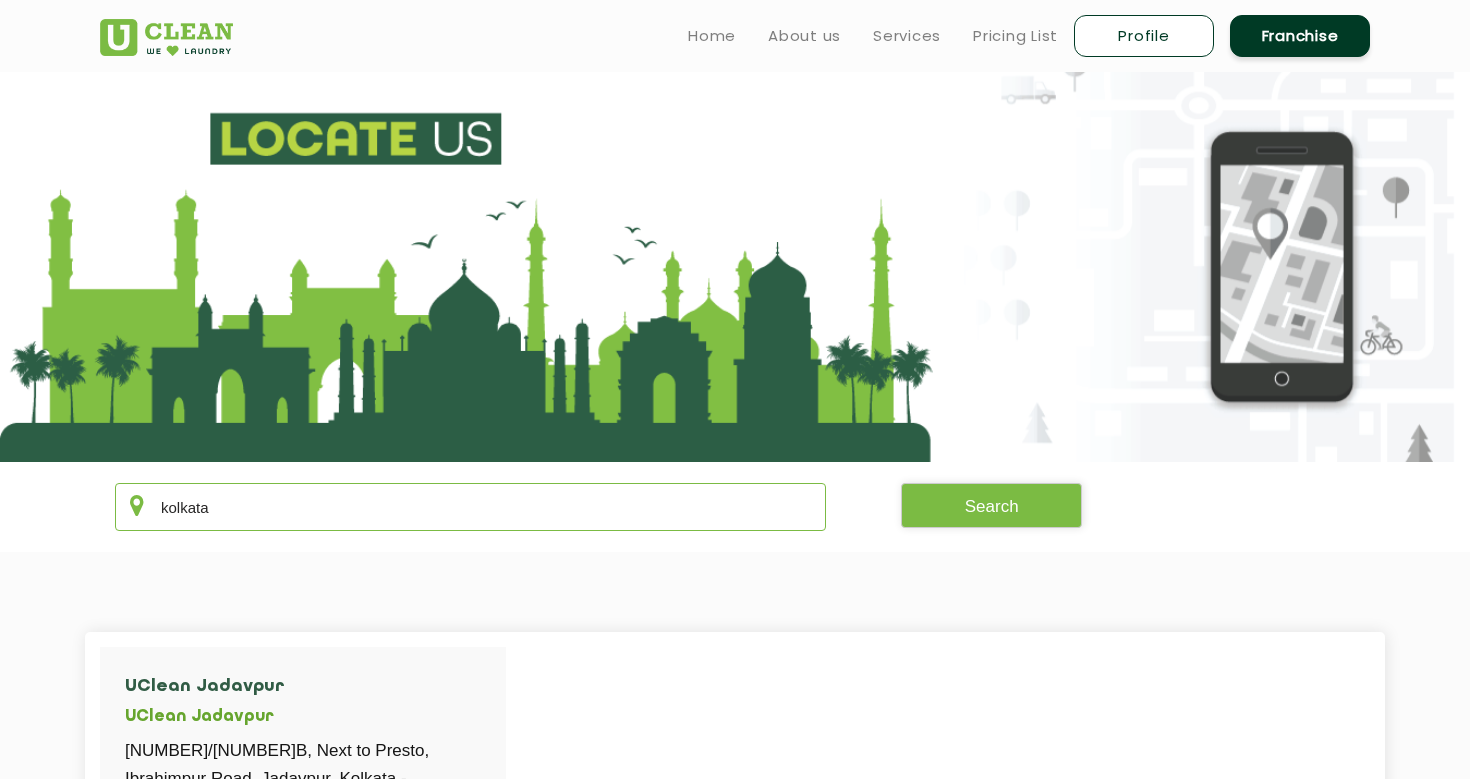 click on "kolkata" 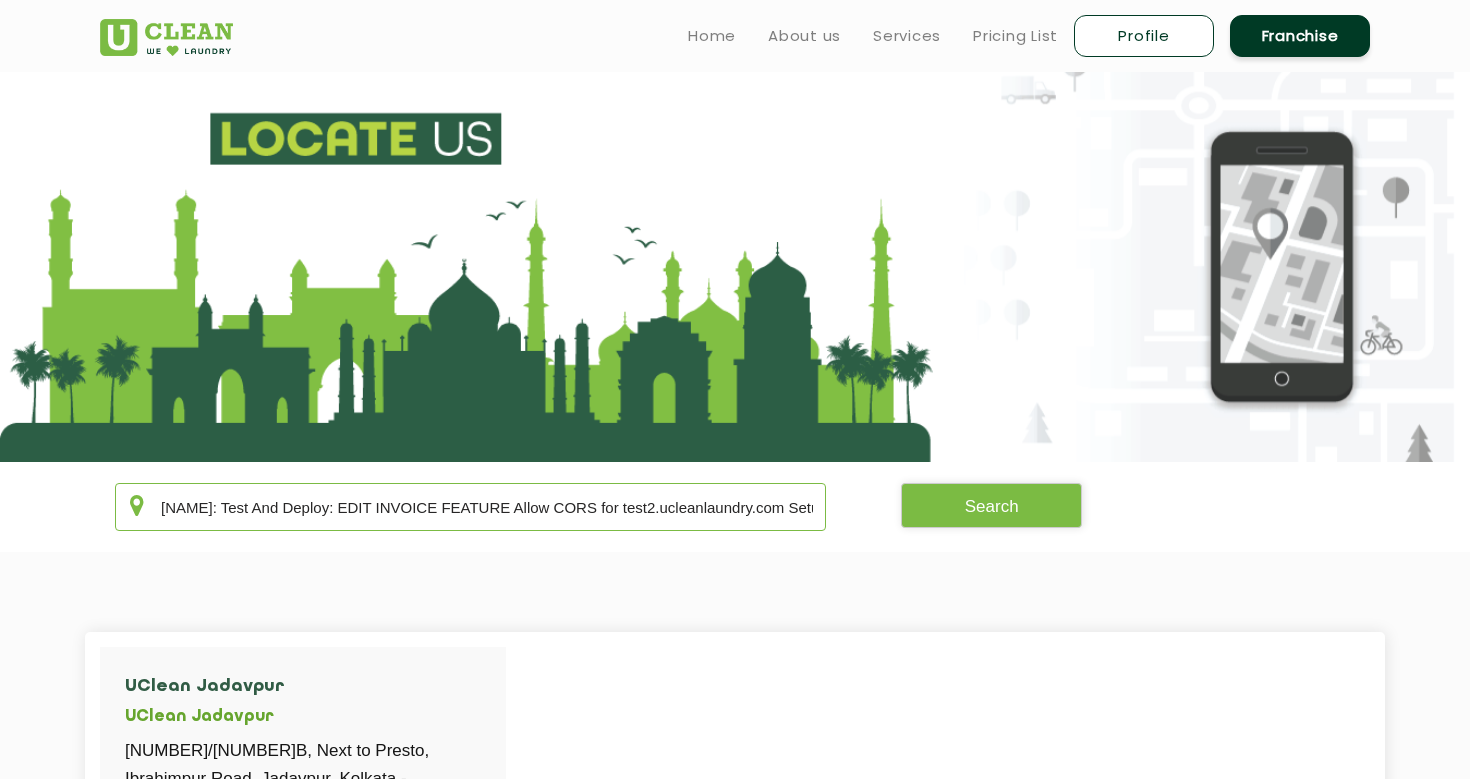 scroll, scrollTop: 0, scrollLeft: 2138, axis: horizontal 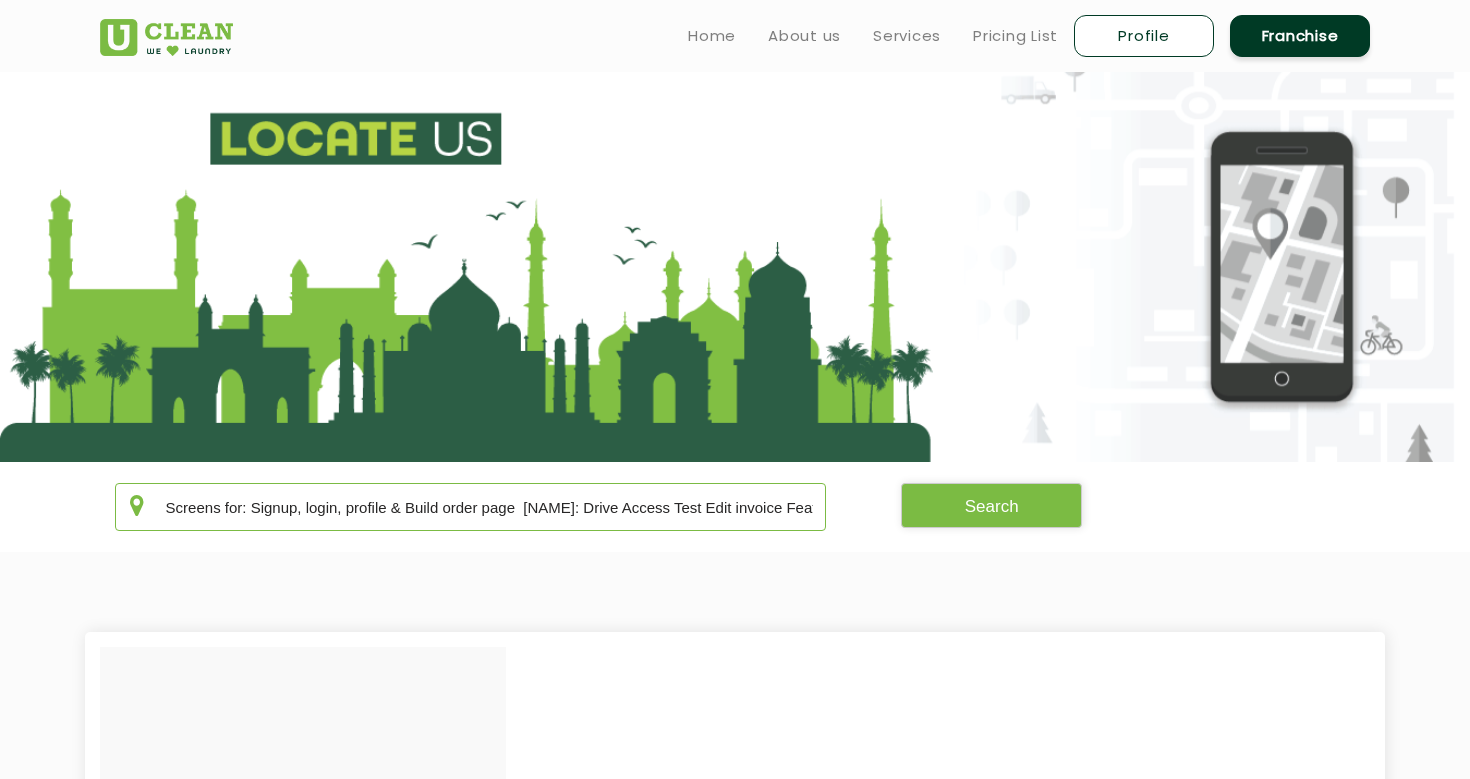 click on "Prateek: Test And Deploy: EDIT INVOICE FEATURE Allow CORS for test2.ucleanlaundry.com Setup for country wise pricing for addons  ME: Global Locate us filter from backend Disable btn while loading in create order page  Gunjan MAAM: WhatsApp API KEY Events content  Afaq: View All Coupons (POPUP) Mobile Screens for: Signup, login, profile & Build order page  Ayush: Drive Access Test Edit invoice Feature" 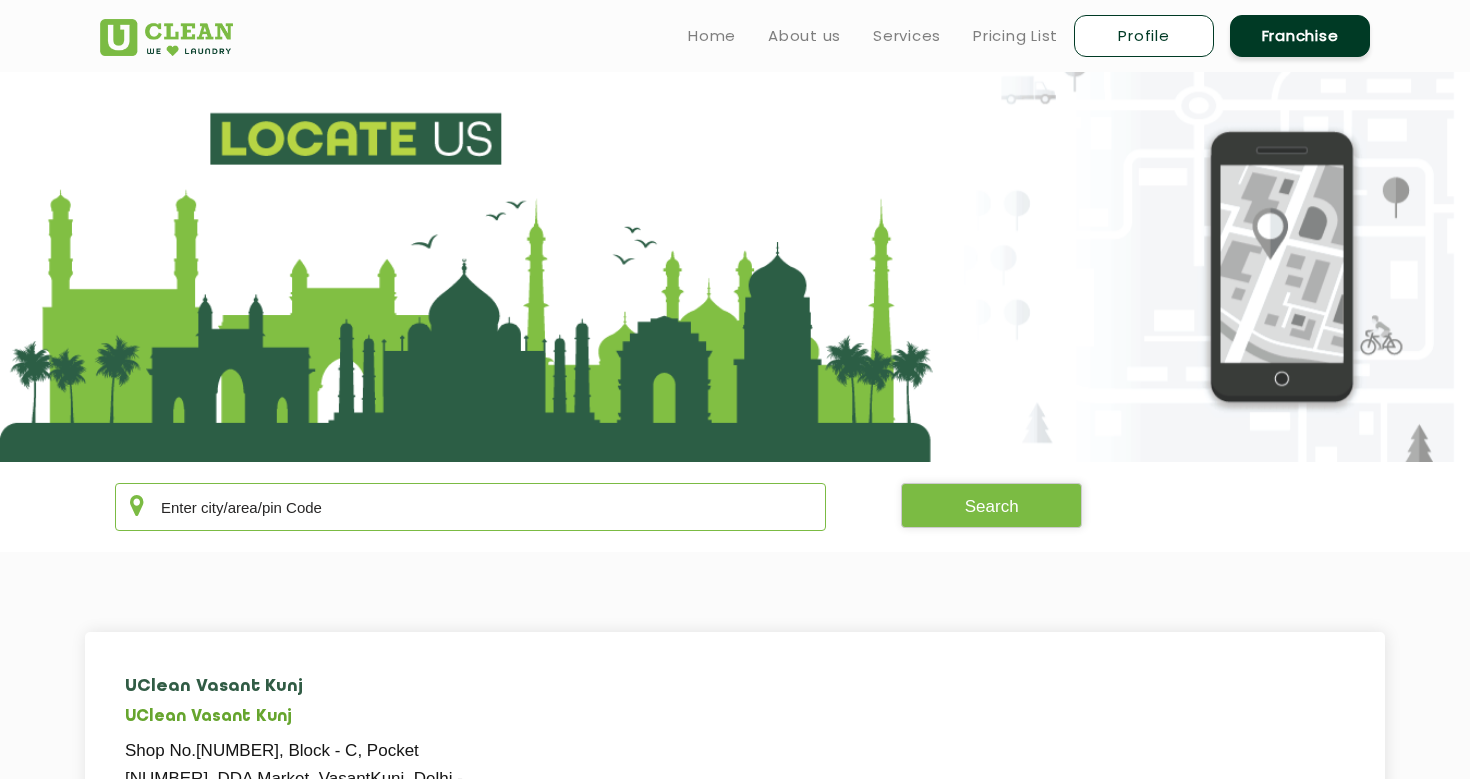 scroll, scrollTop: 0, scrollLeft: 0, axis: both 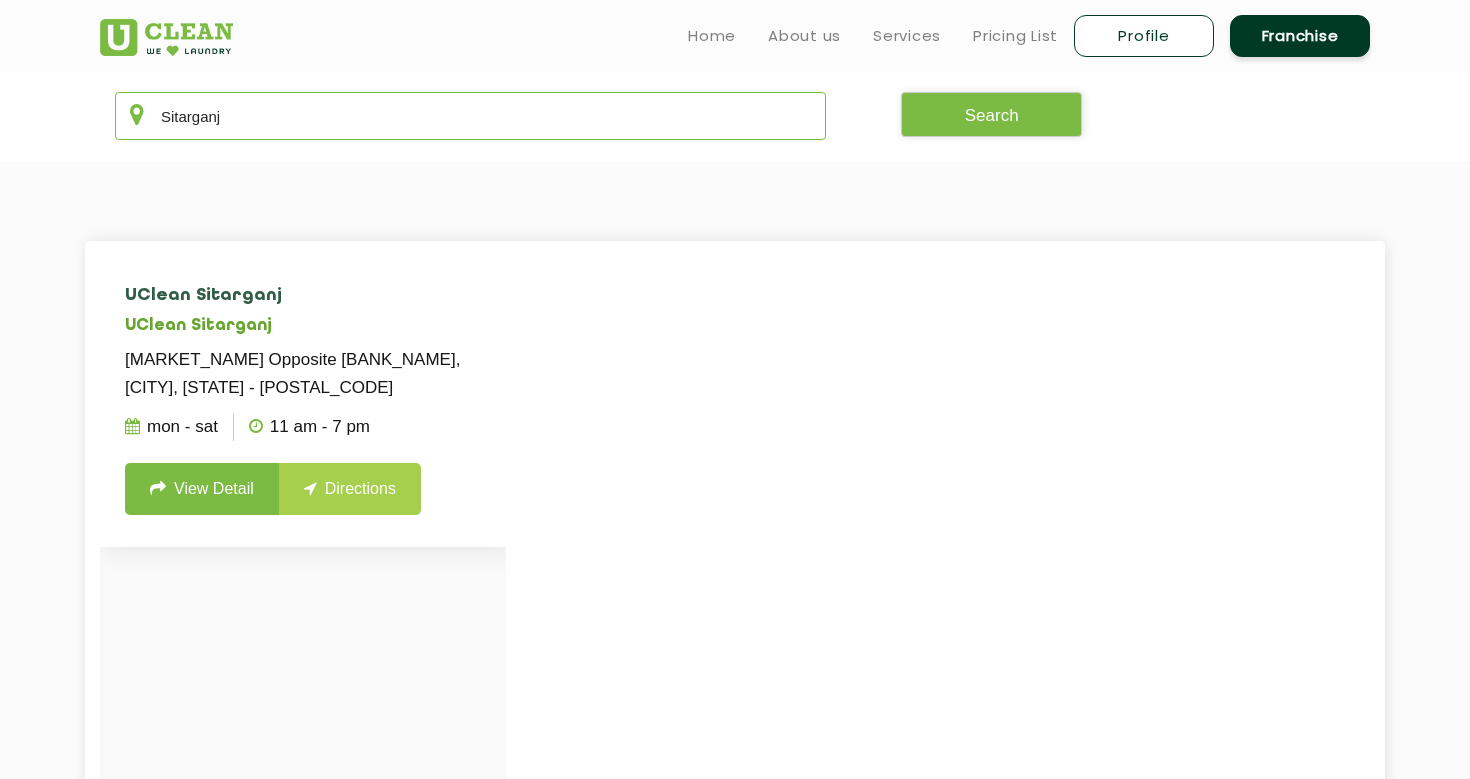type on "Sitarganj" 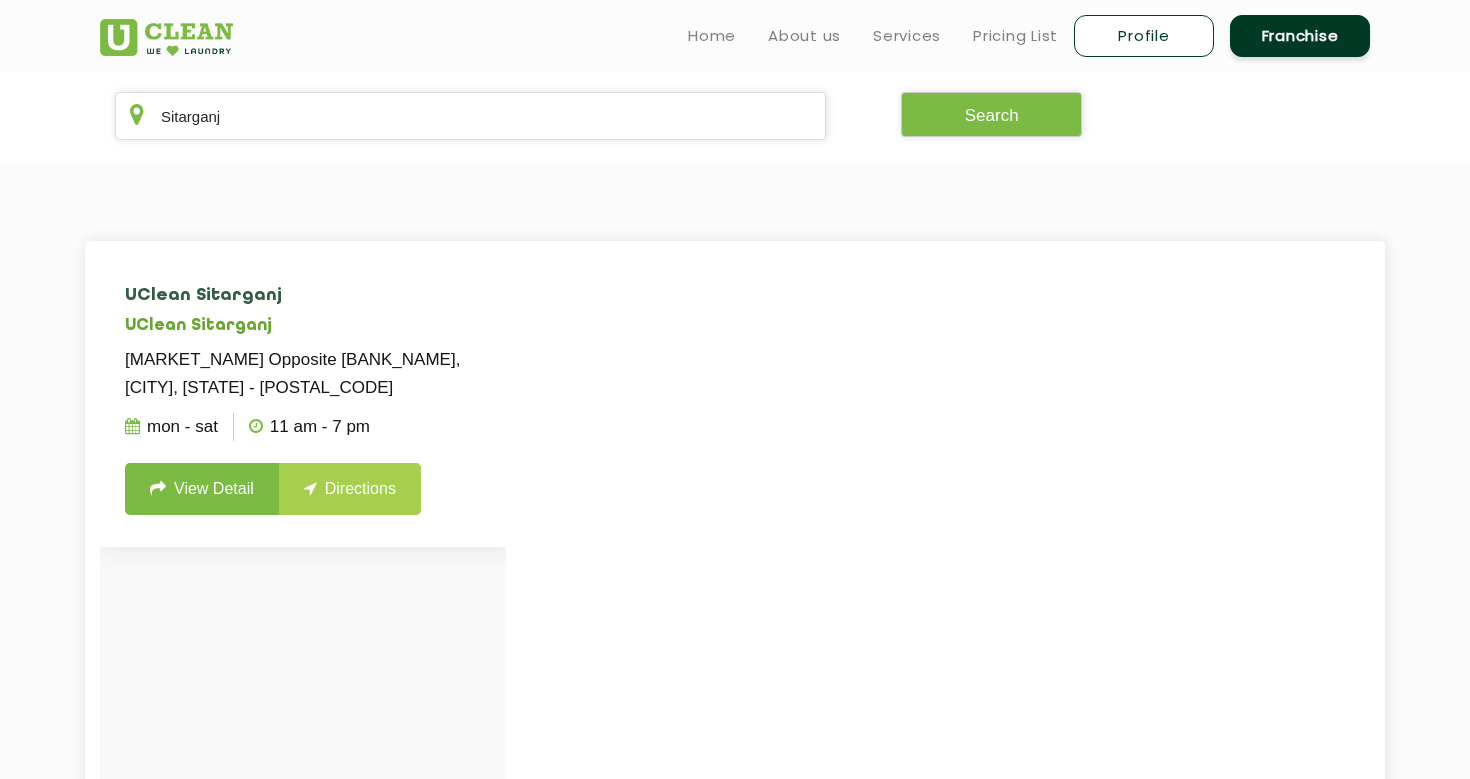 click on "View Detail" 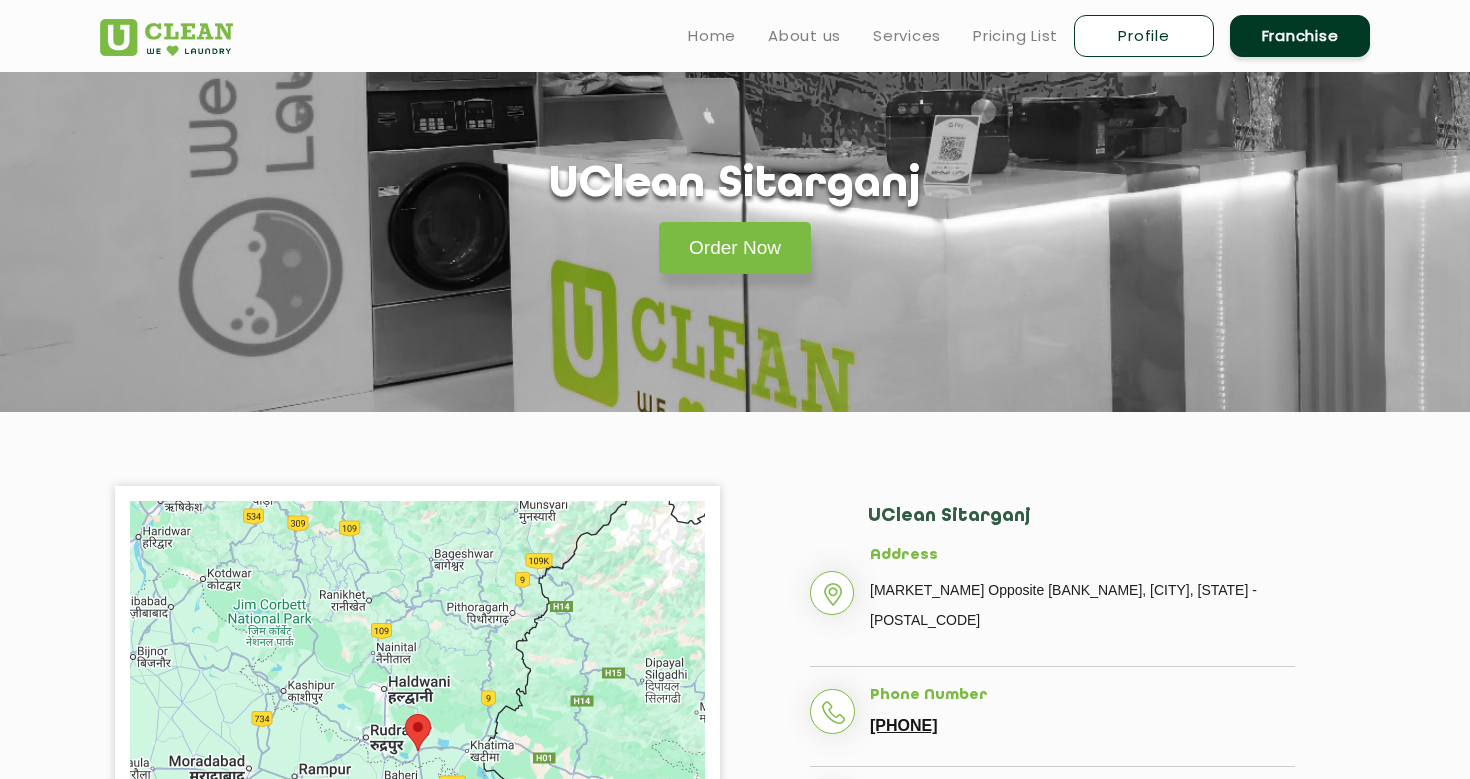 scroll, scrollTop: 0, scrollLeft: 0, axis: both 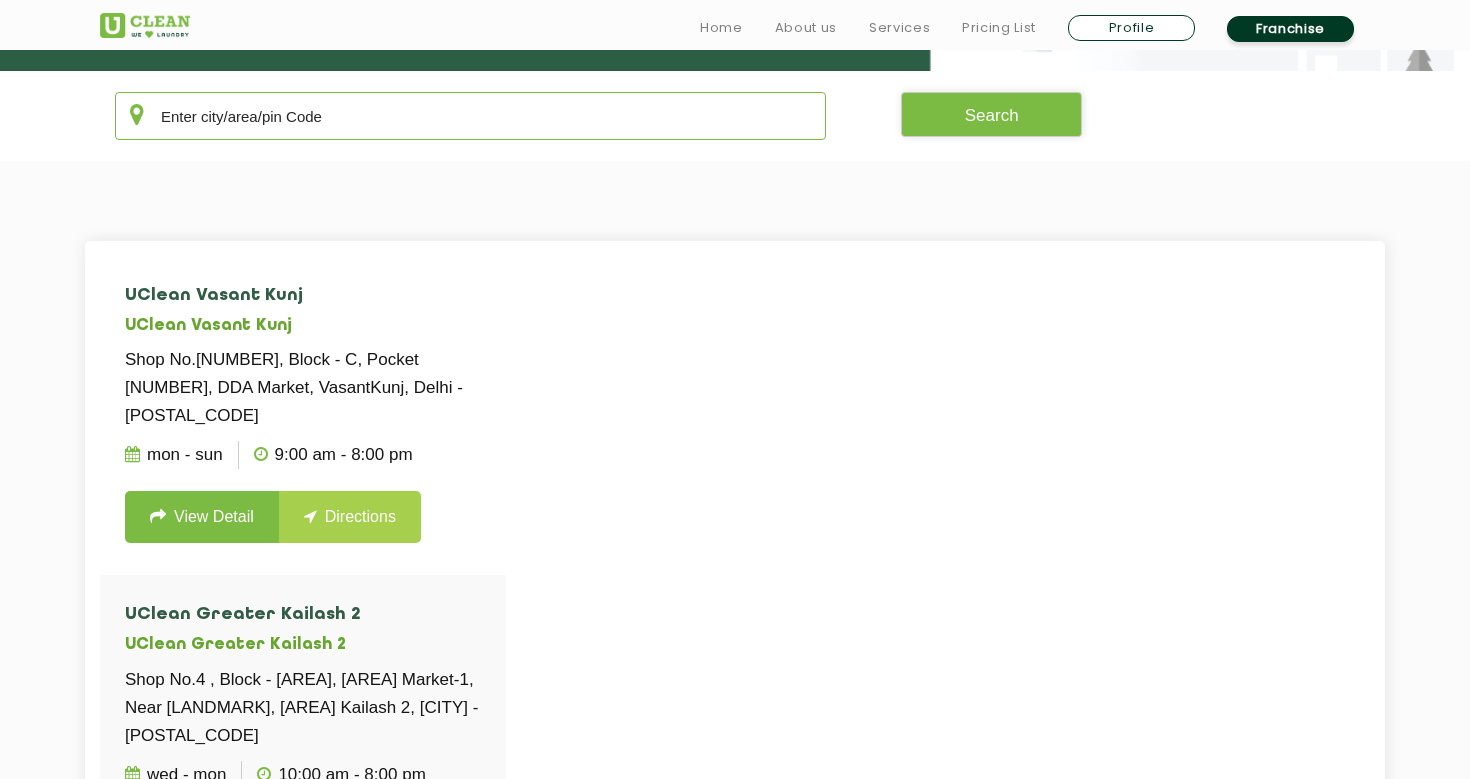 click 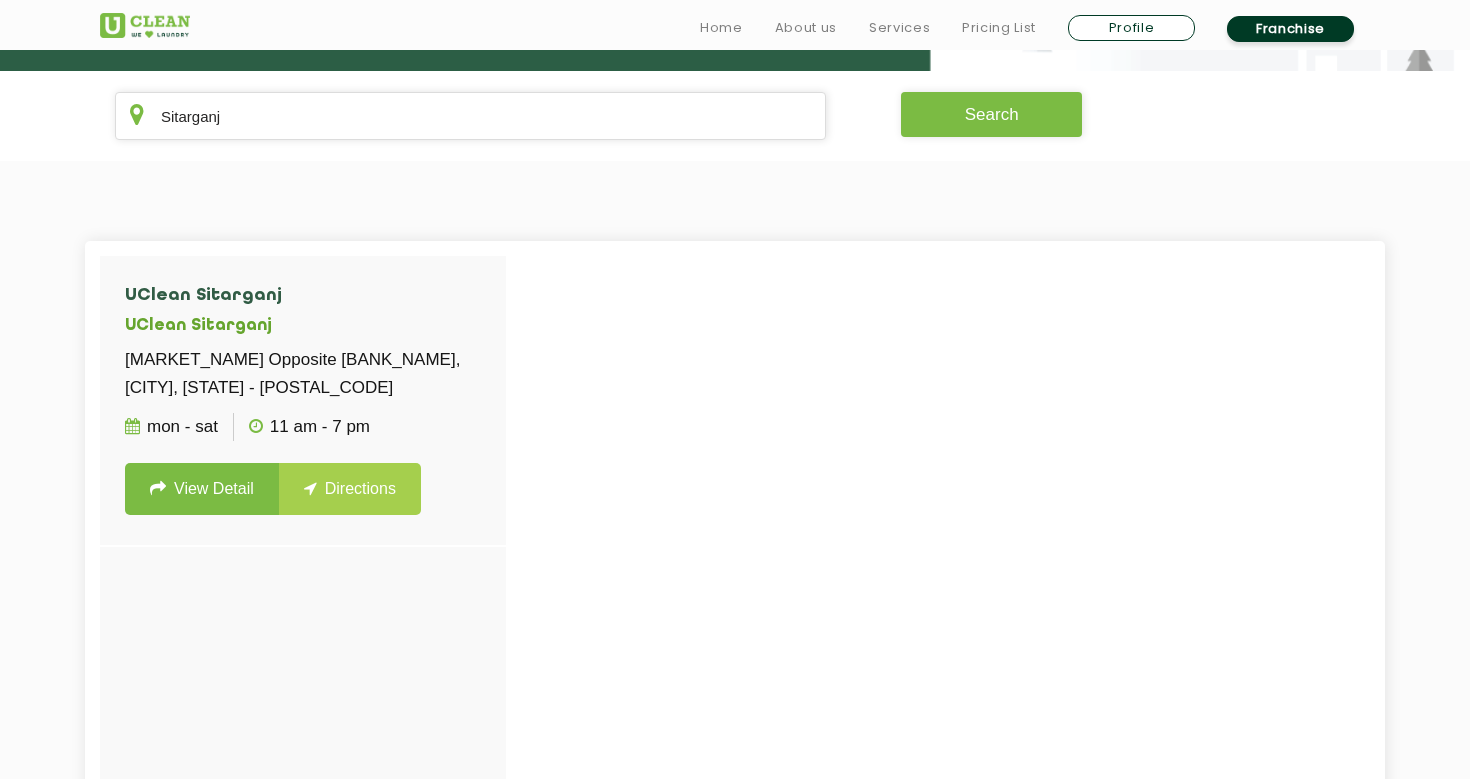 click on "Search" 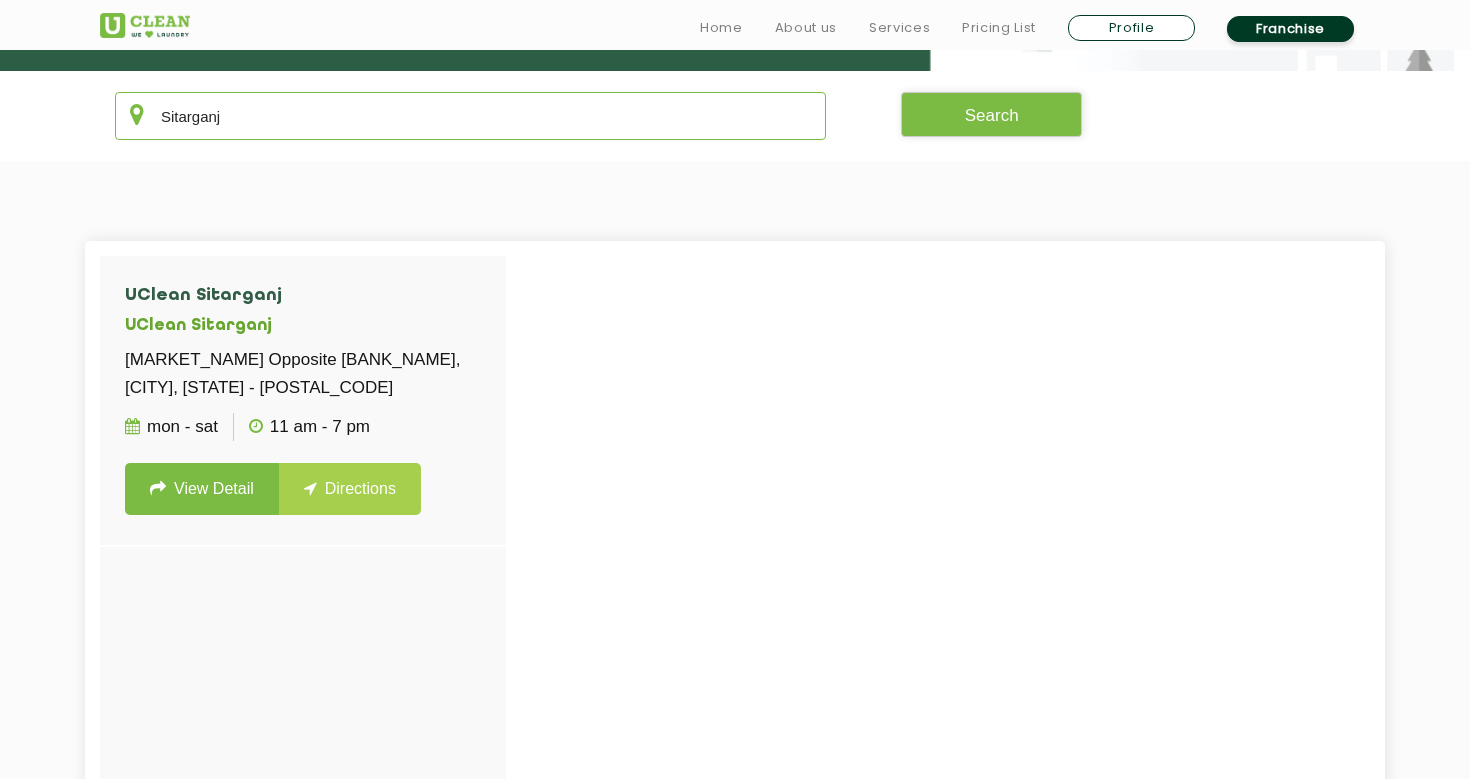 click on "Sitarganj" 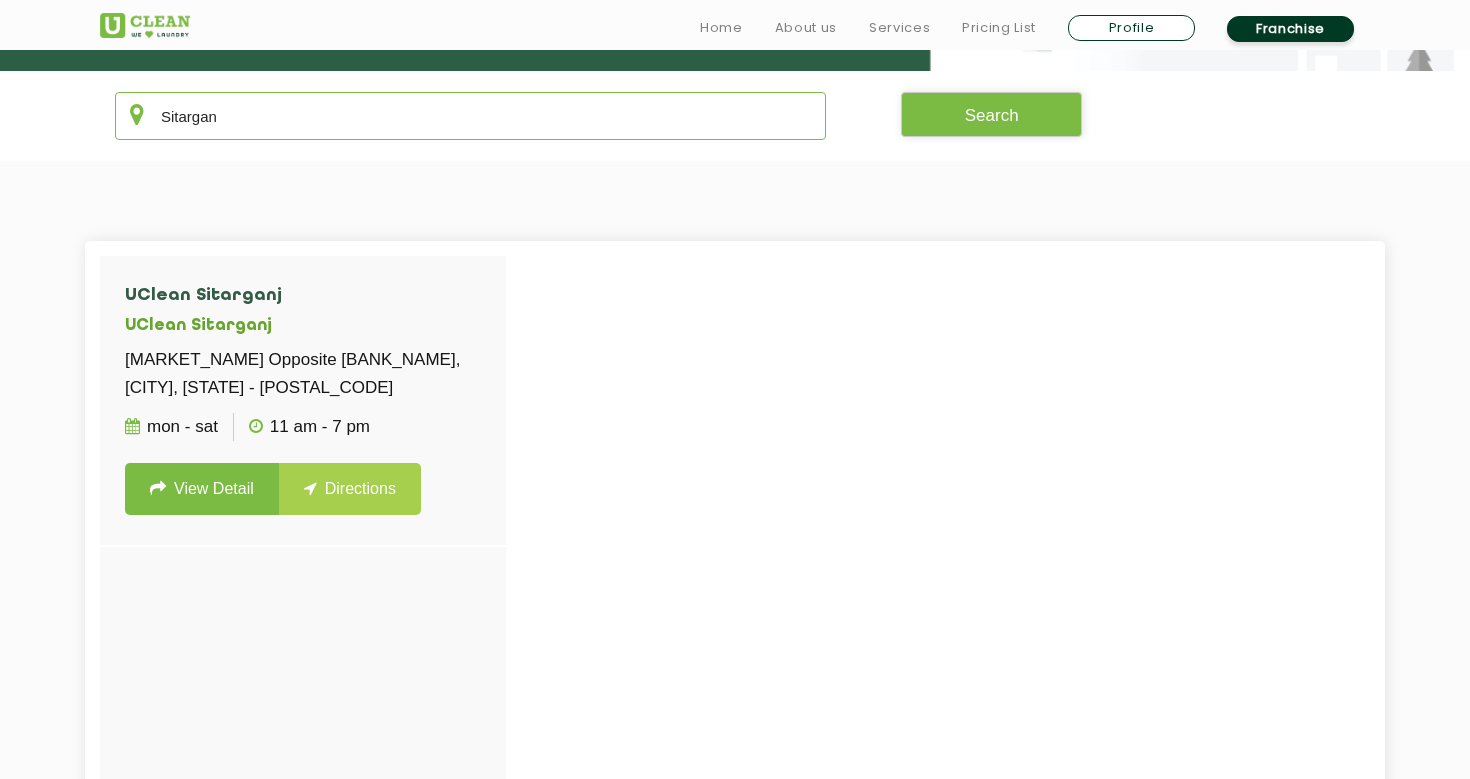 type on "Sitarganj" 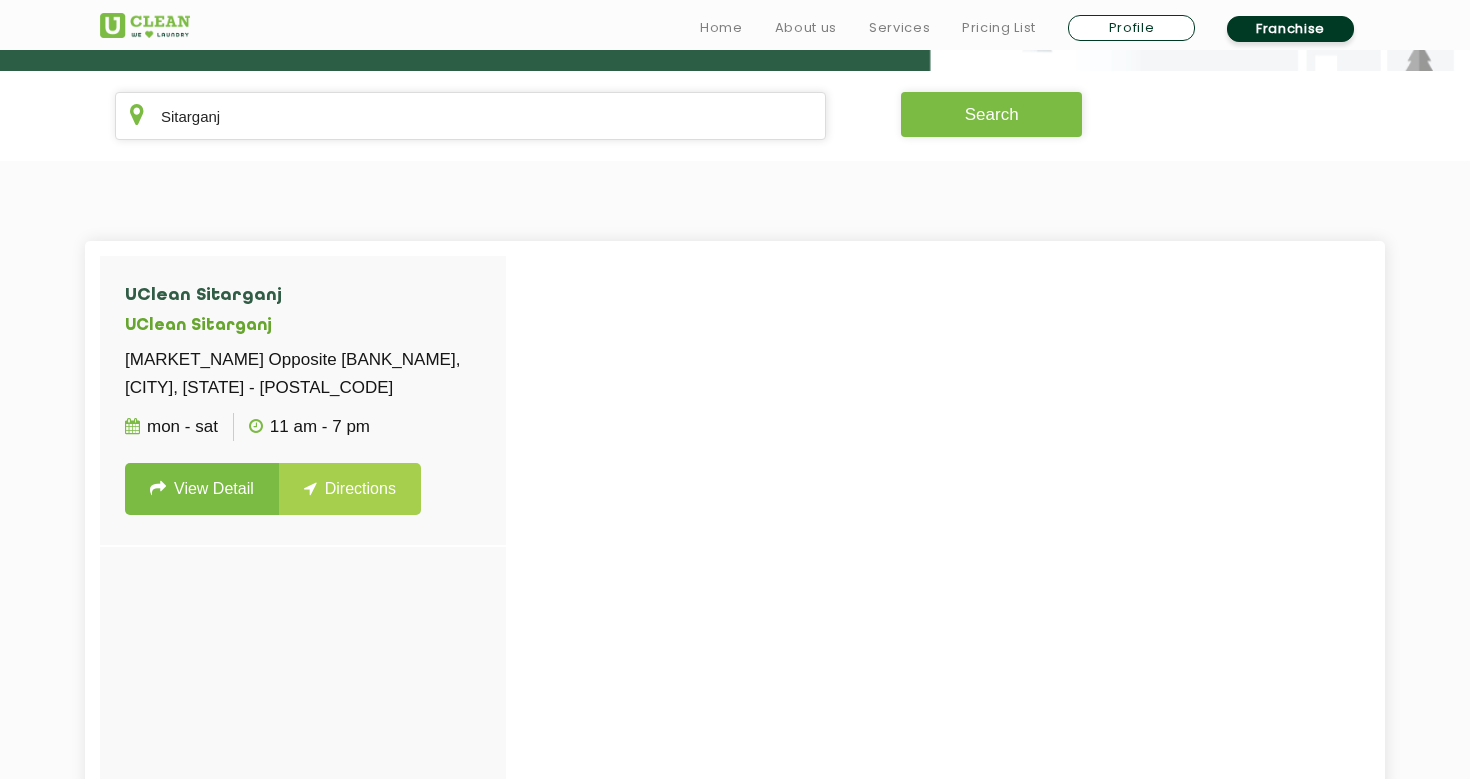 click on "Search" 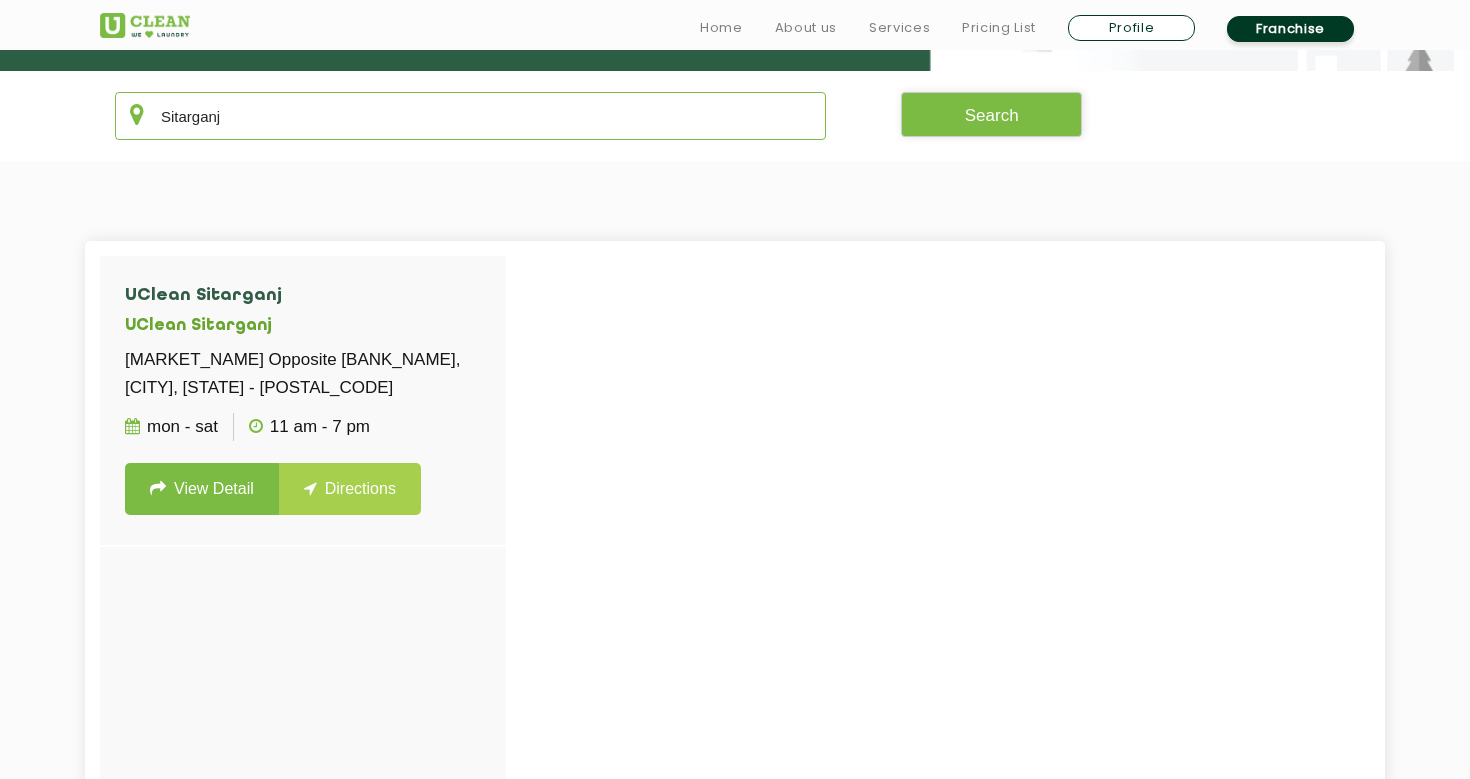 click on "Sitarganj" 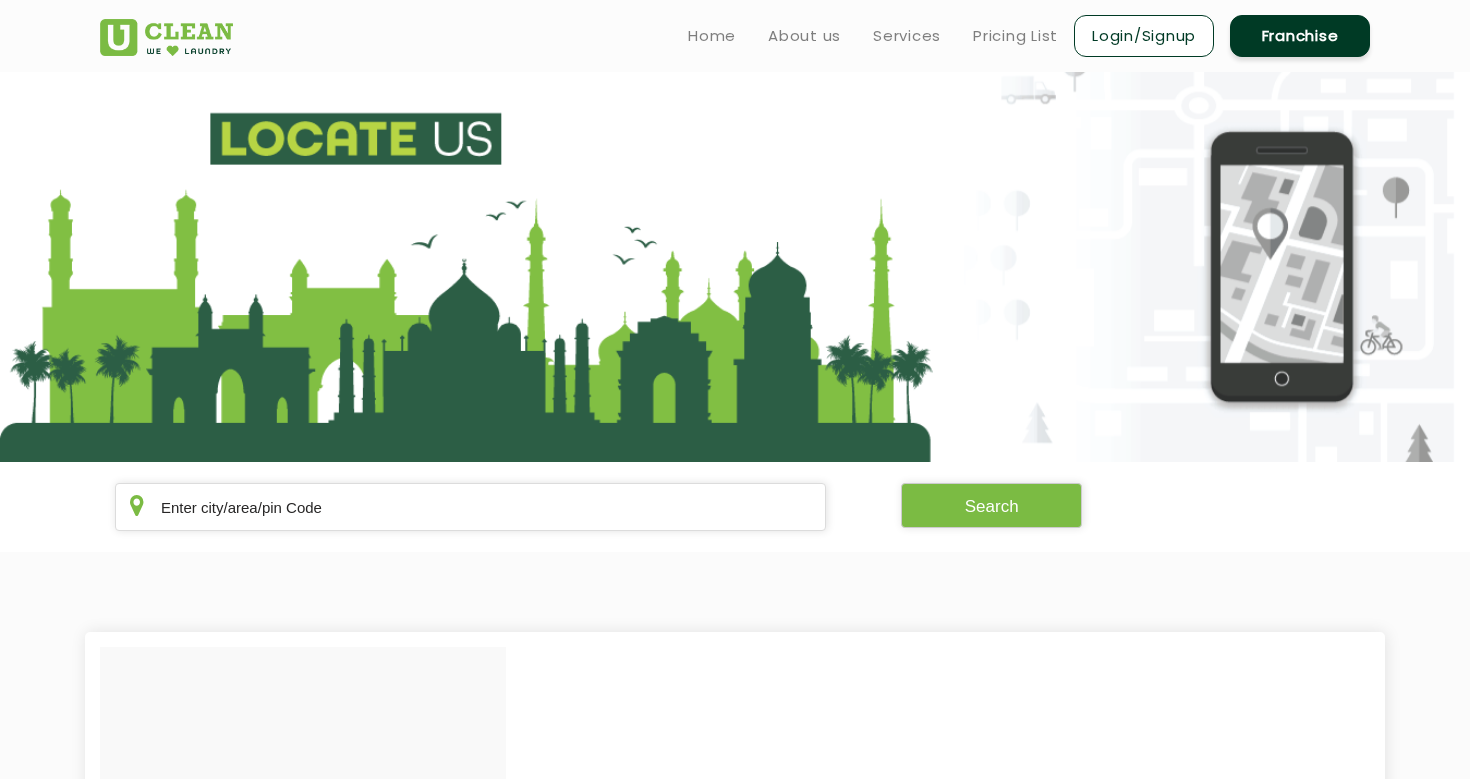 scroll, scrollTop: 0, scrollLeft: 0, axis: both 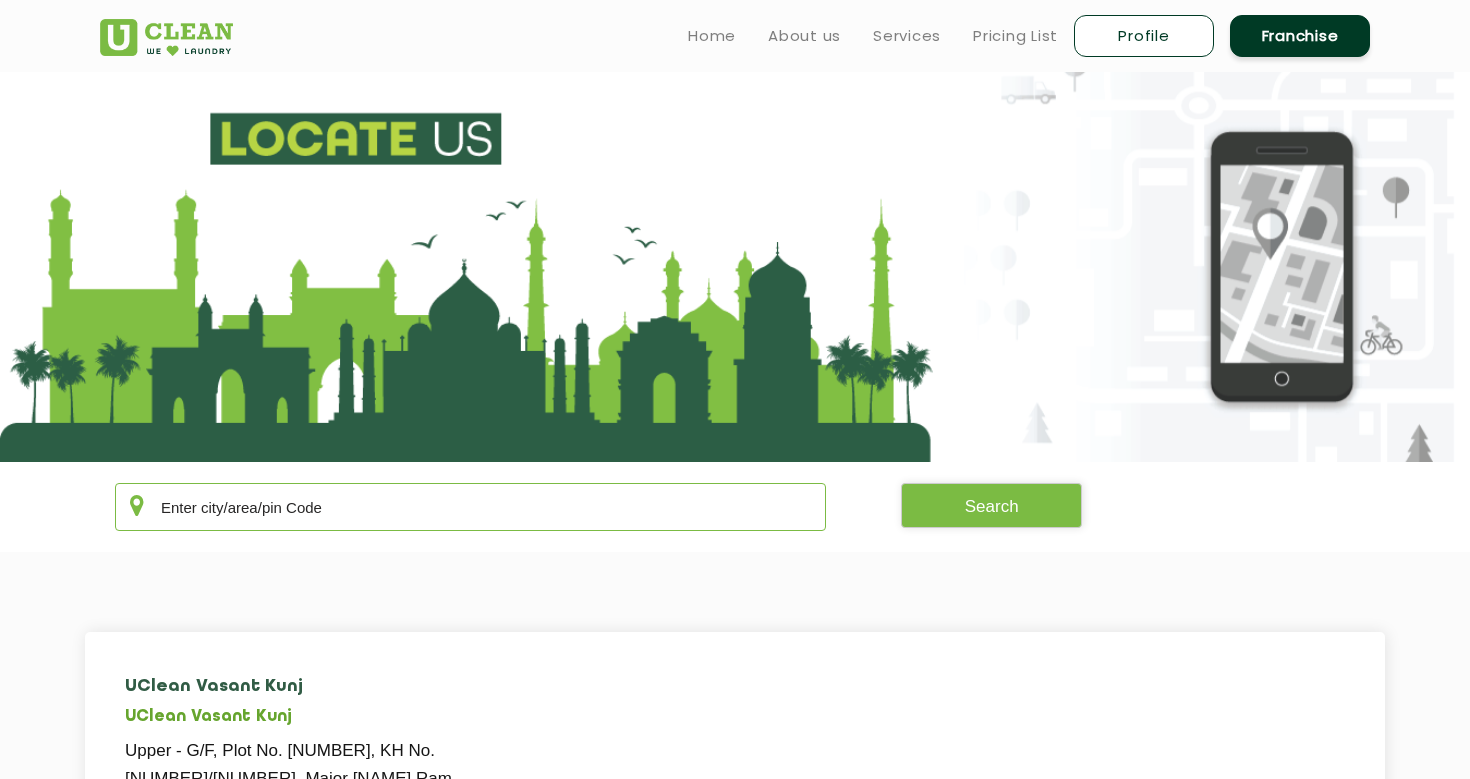 click 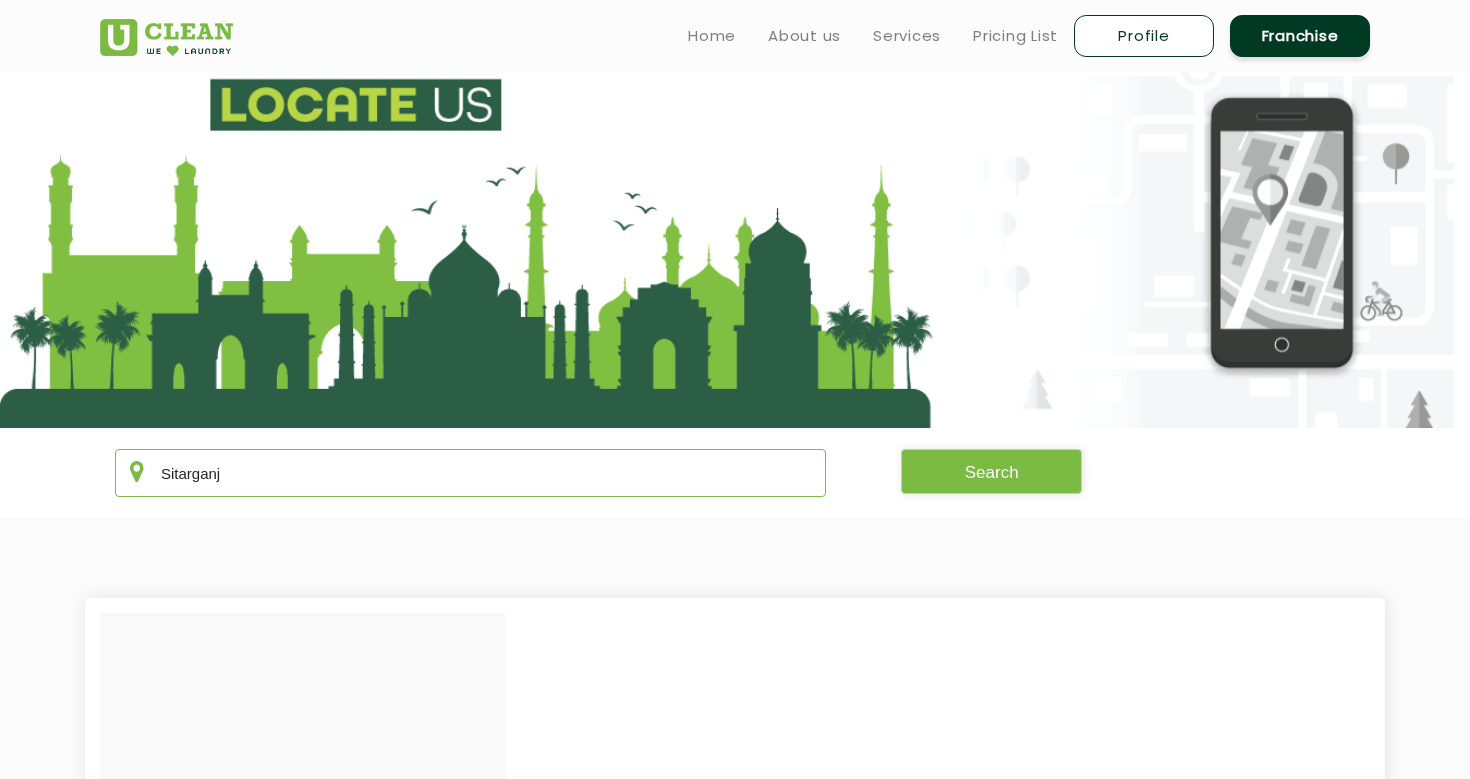 scroll, scrollTop: 0, scrollLeft: 0, axis: both 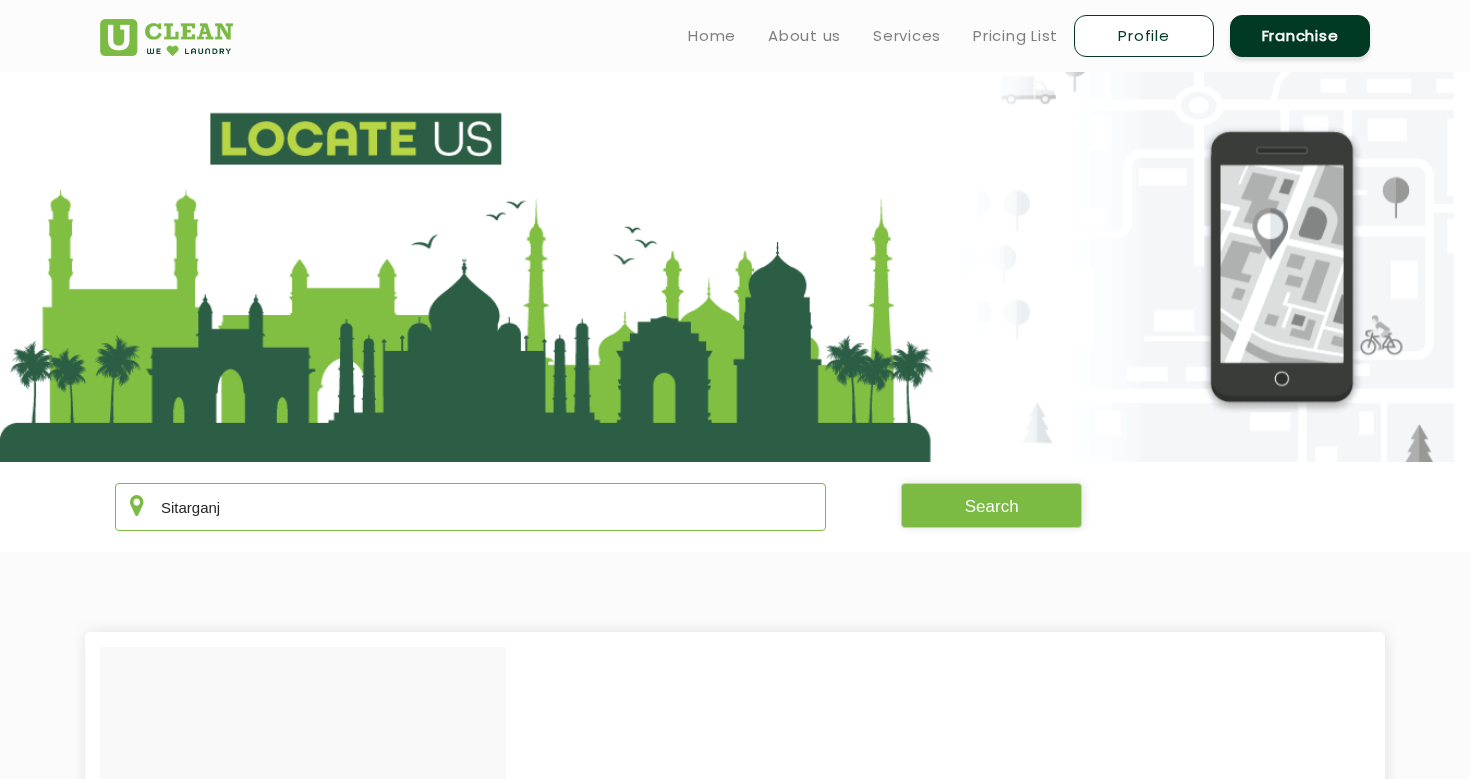type on "Sitarganj" 